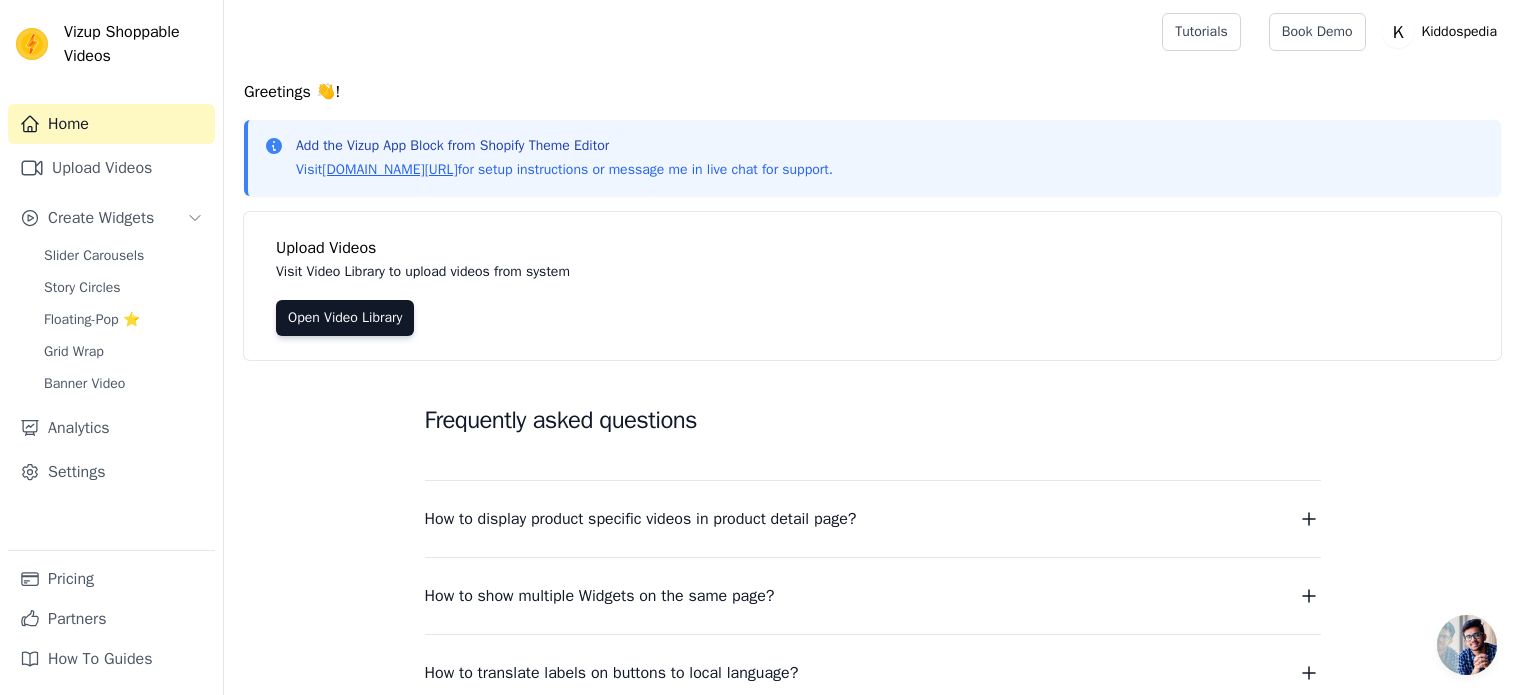 scroll, scrollTop: 0, scrollLeft: 0, axis: both 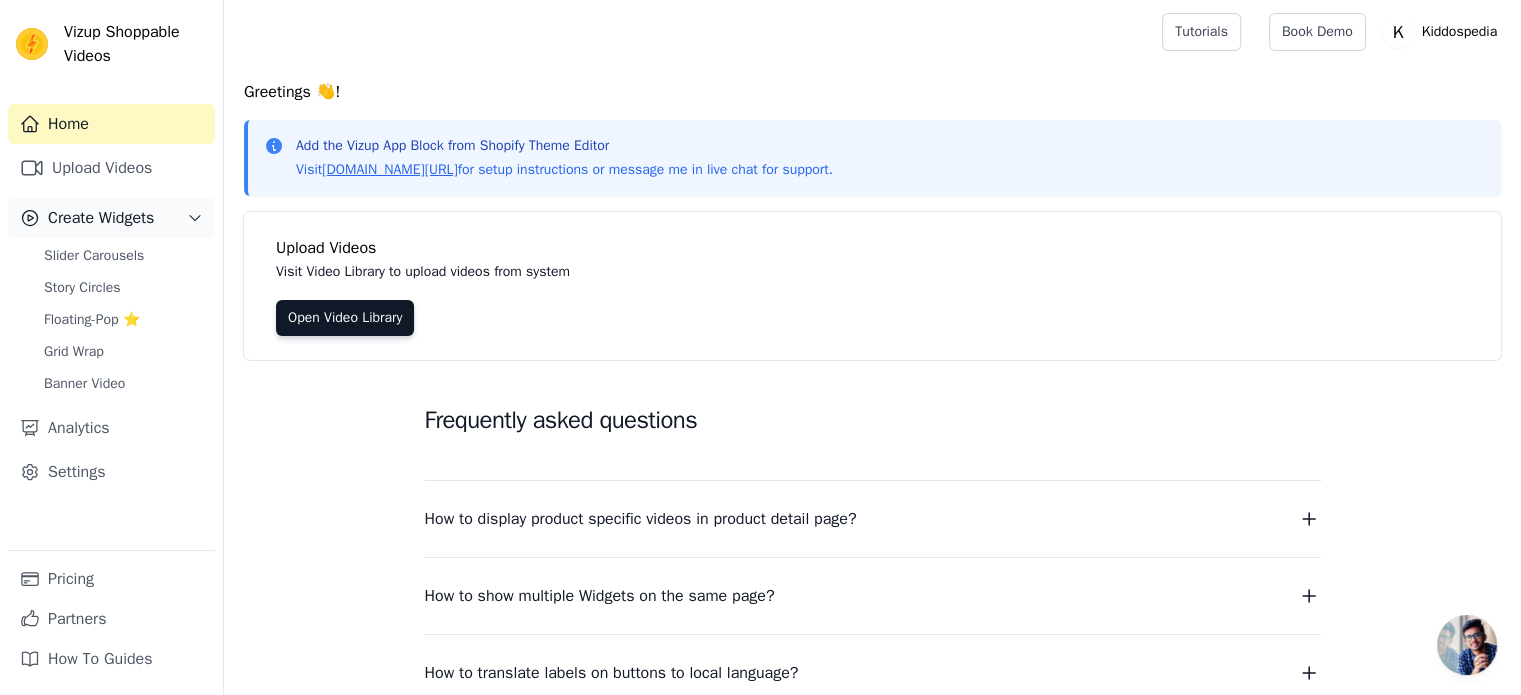 click on "Create Widgets" at bounding box center [101, 218] 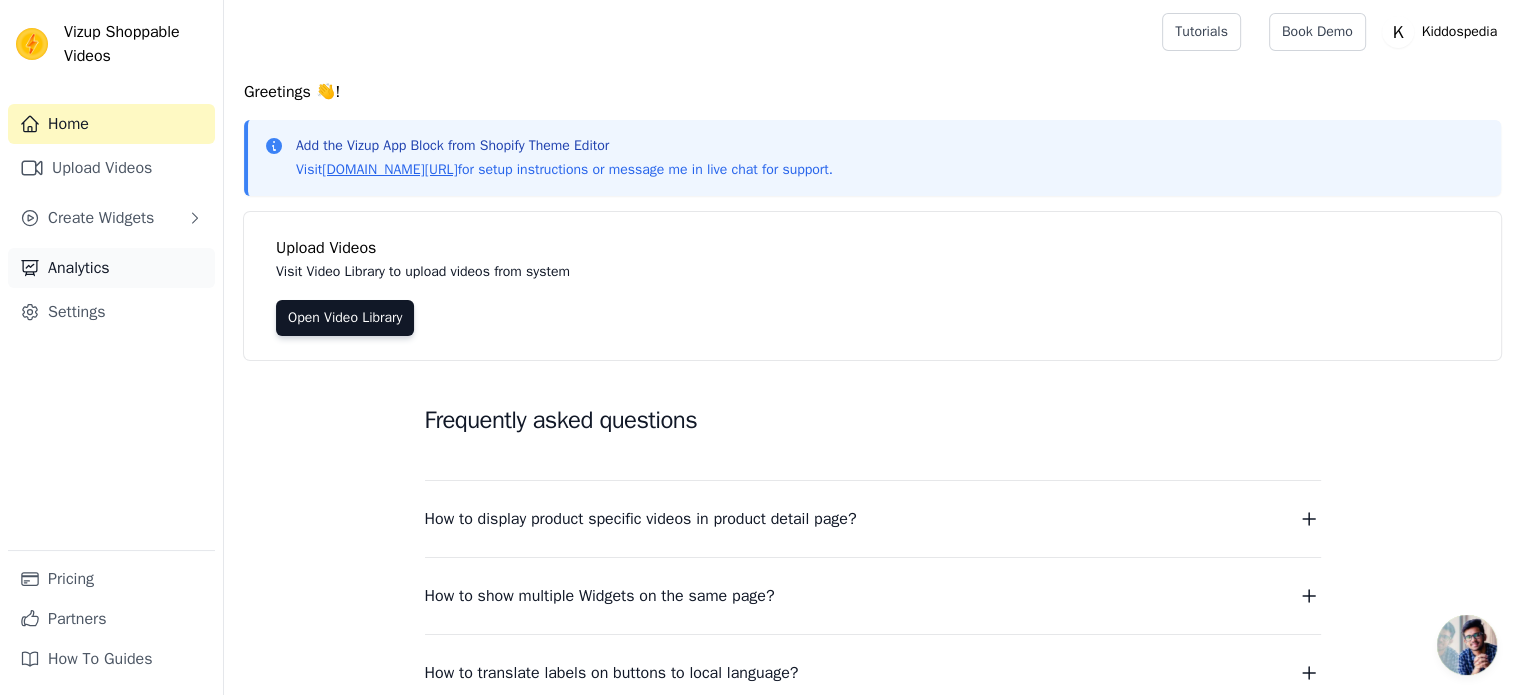 click on "Analytics" at bounding box center (111, 268) 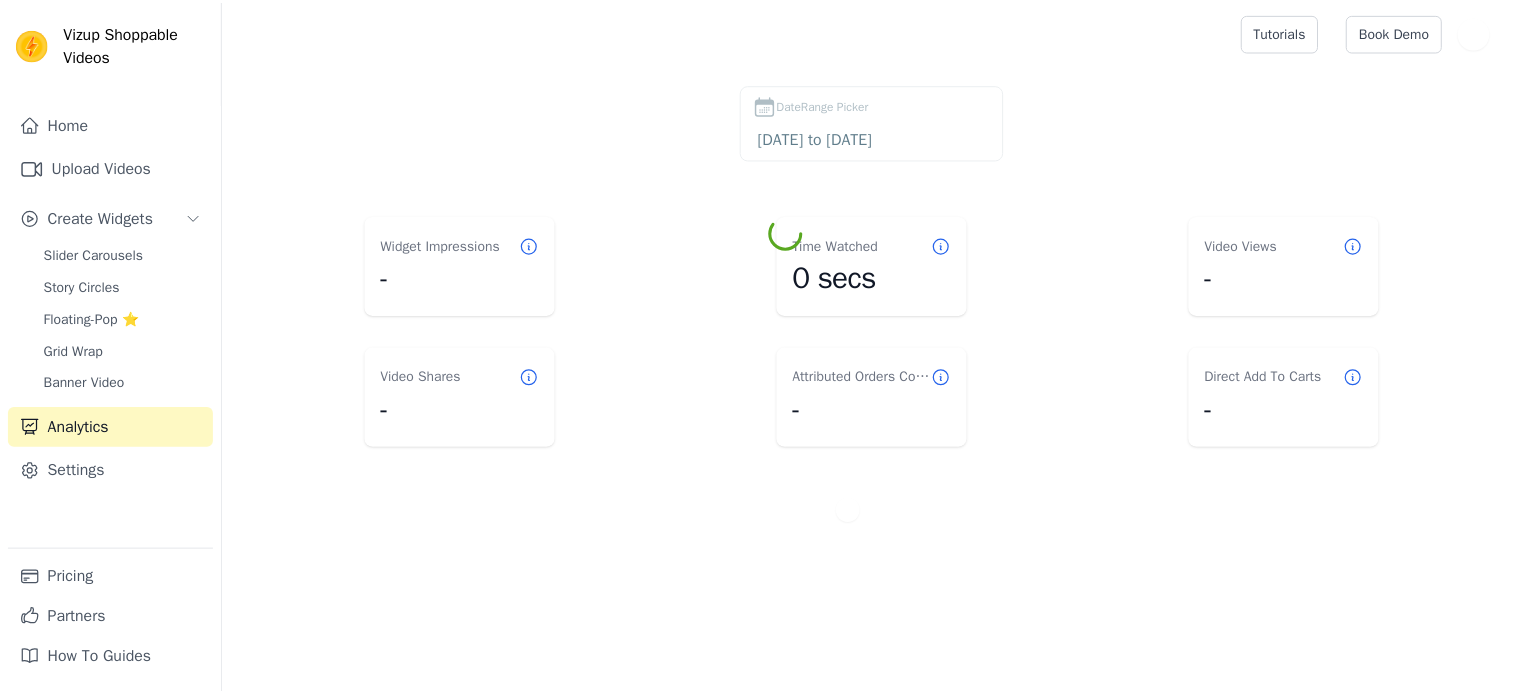scroll, scrollTop: 0, scrollLeft: 0, axis: both 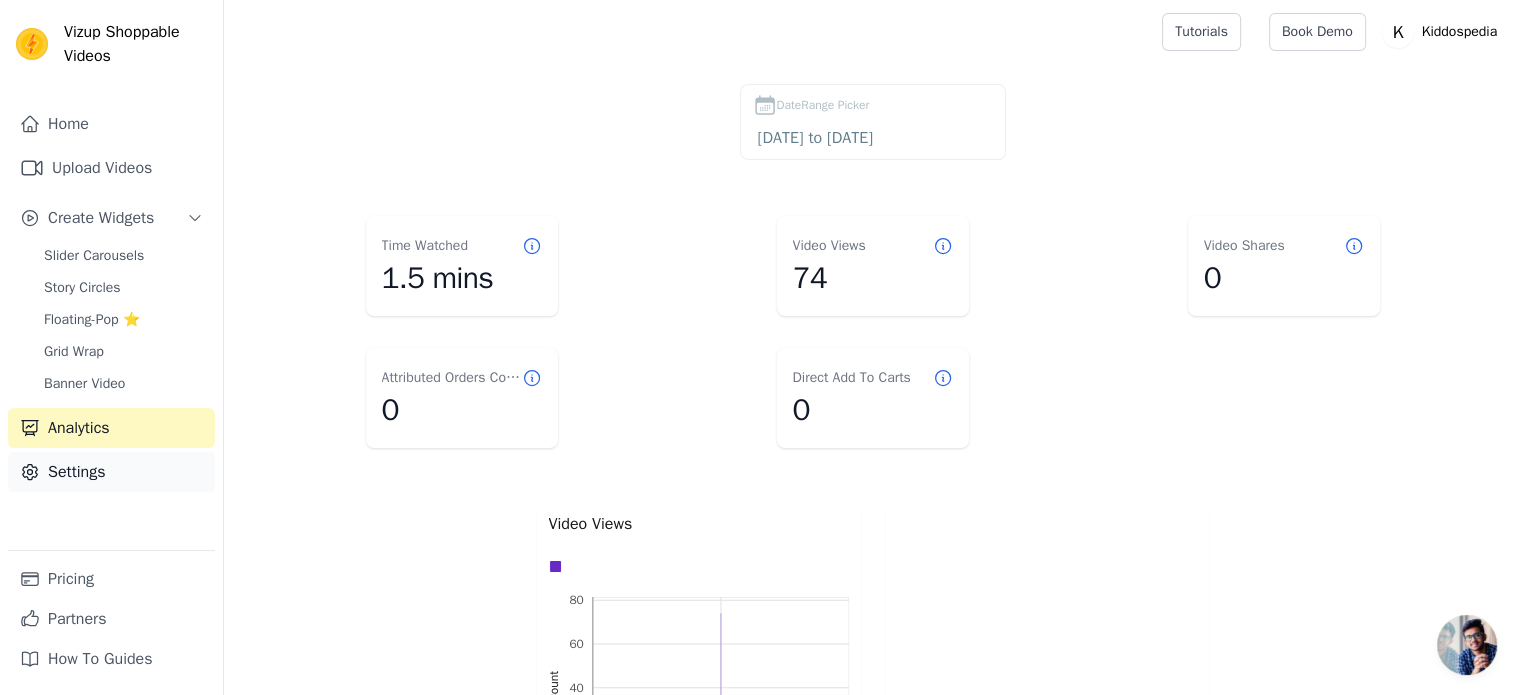 click on "Settings" at bounding box center [111, 472] 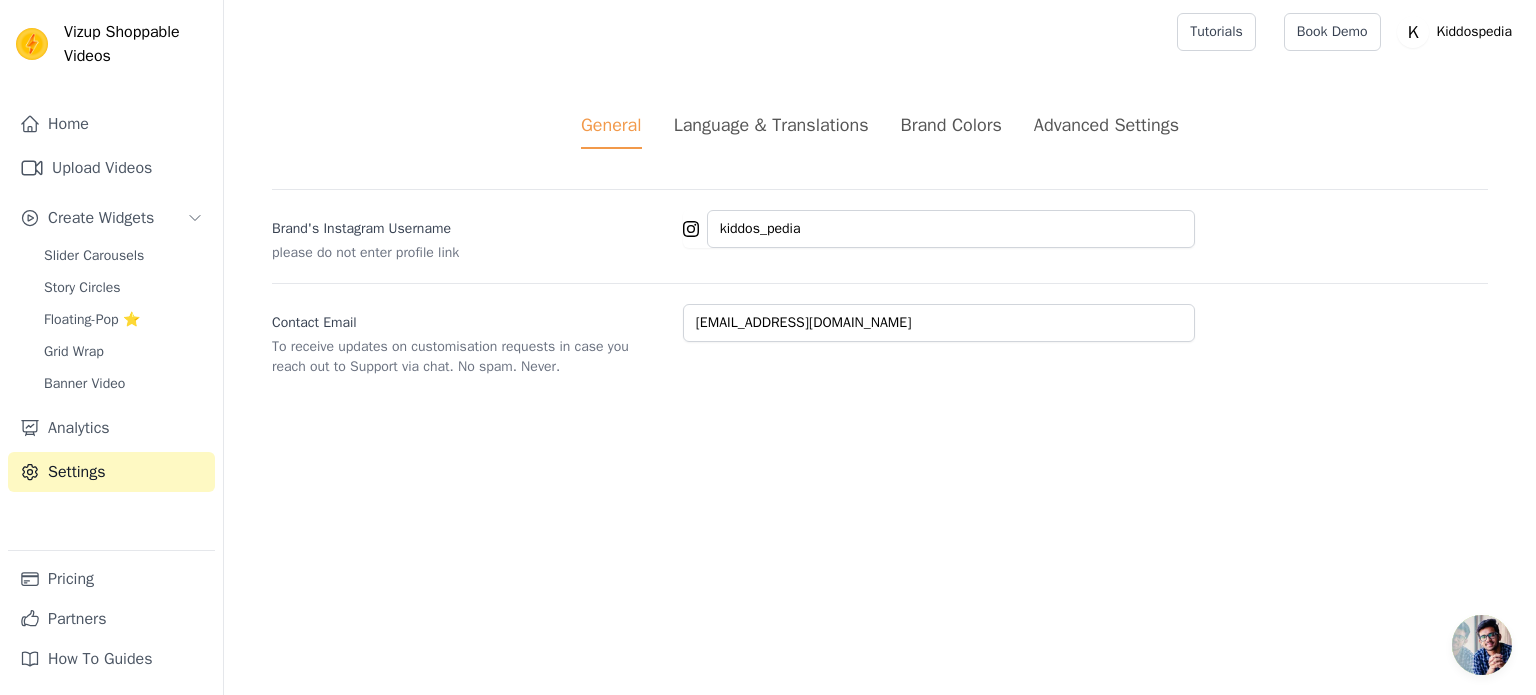 click on "Language & Translations" at bounding box center [771, 125] 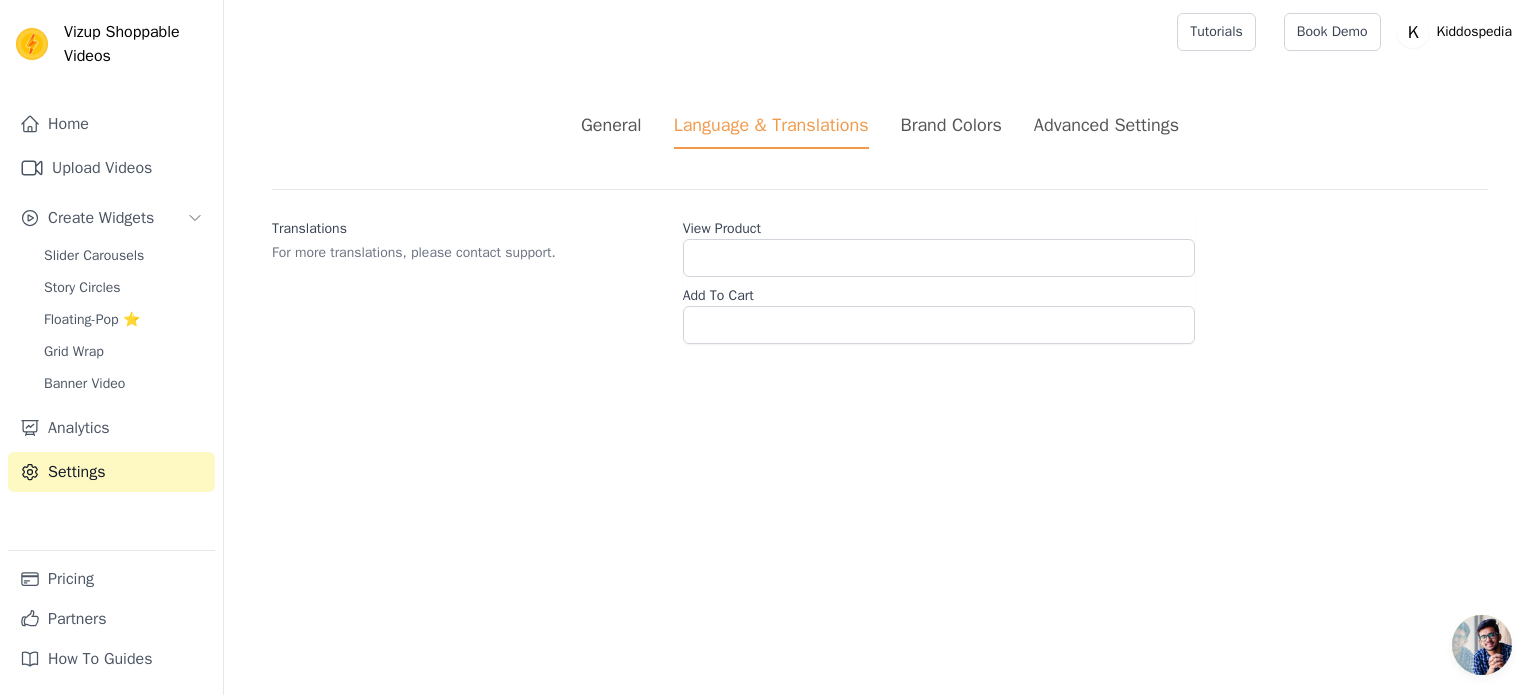 click on "Brand Colors" at bounding box center [951, 125] 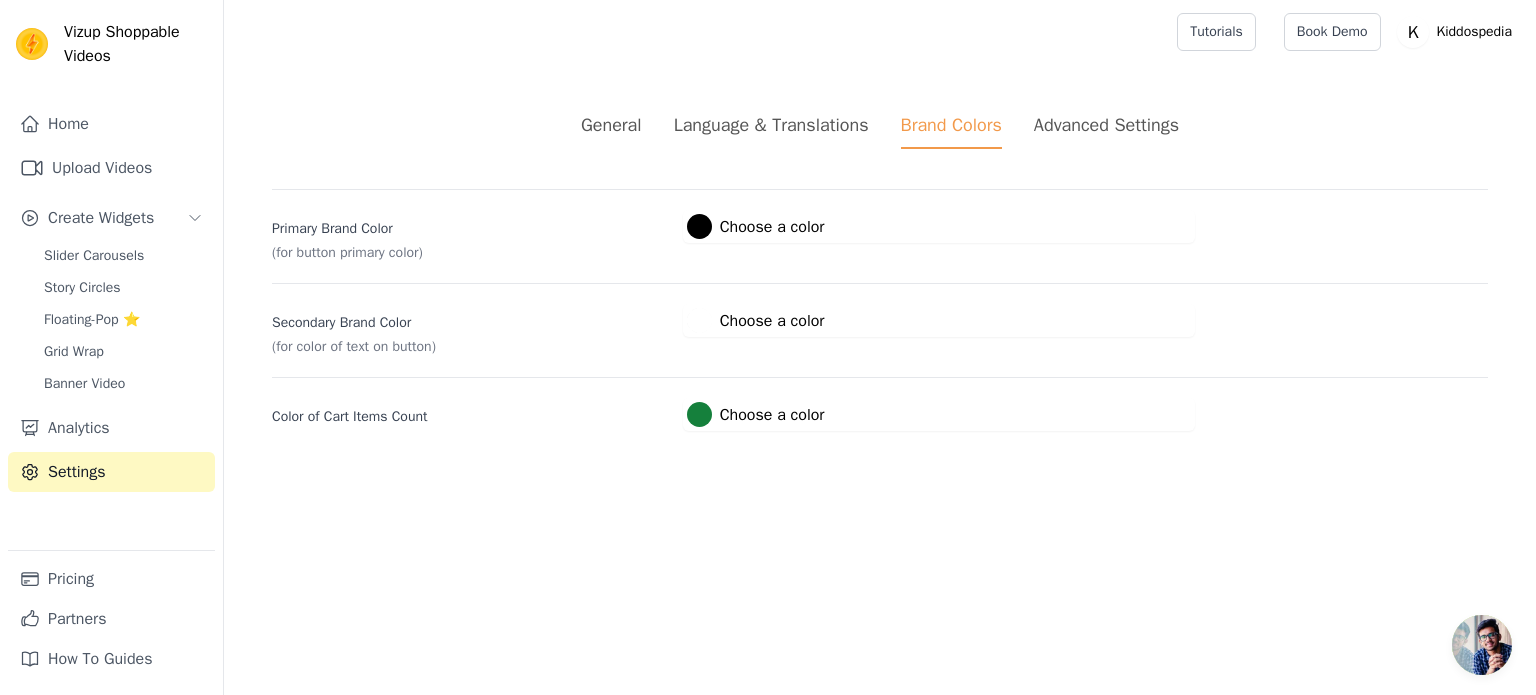 click on "Advanced Settings" at bounding box center (1106, 125) 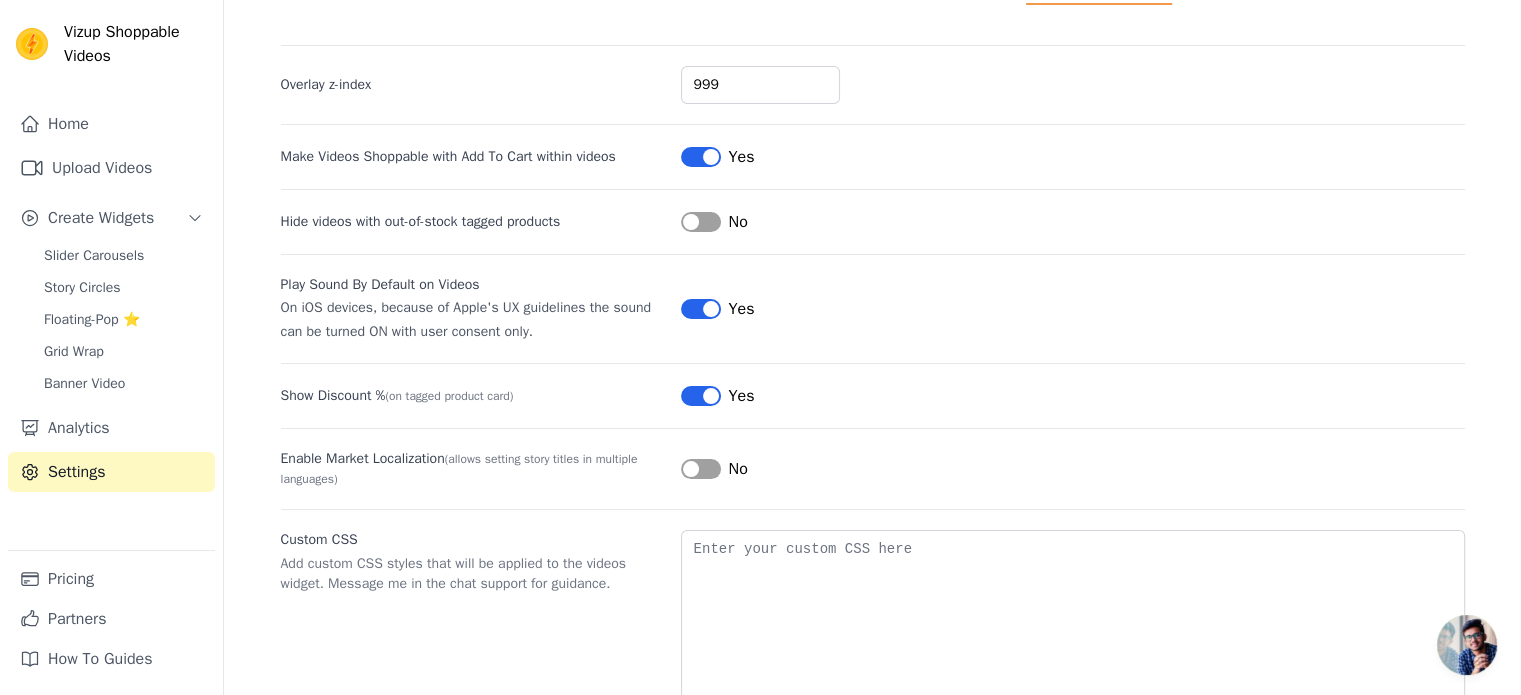 scroll, scrollTop: 172, scrollLeft: 0, axis: vertical 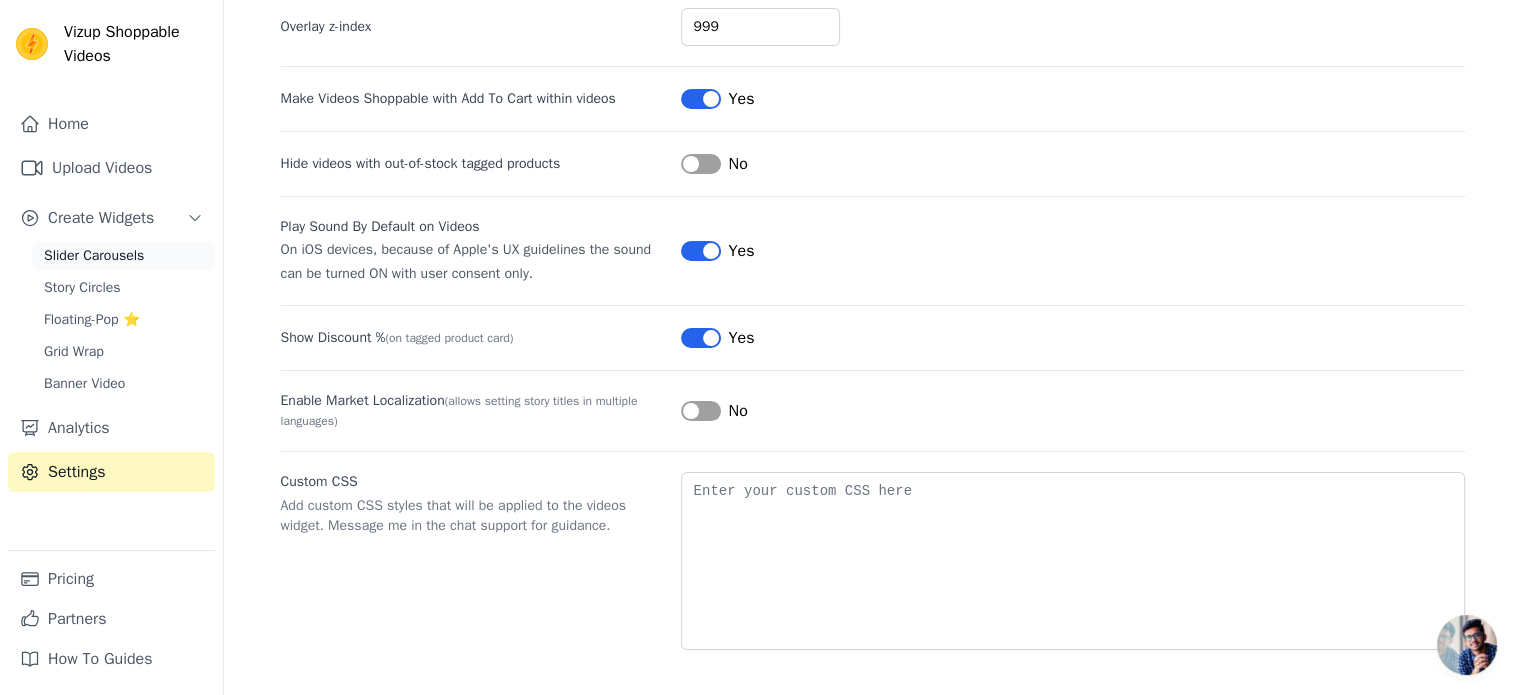 click on "Slider Carousels" at bounding box center [94, 256] 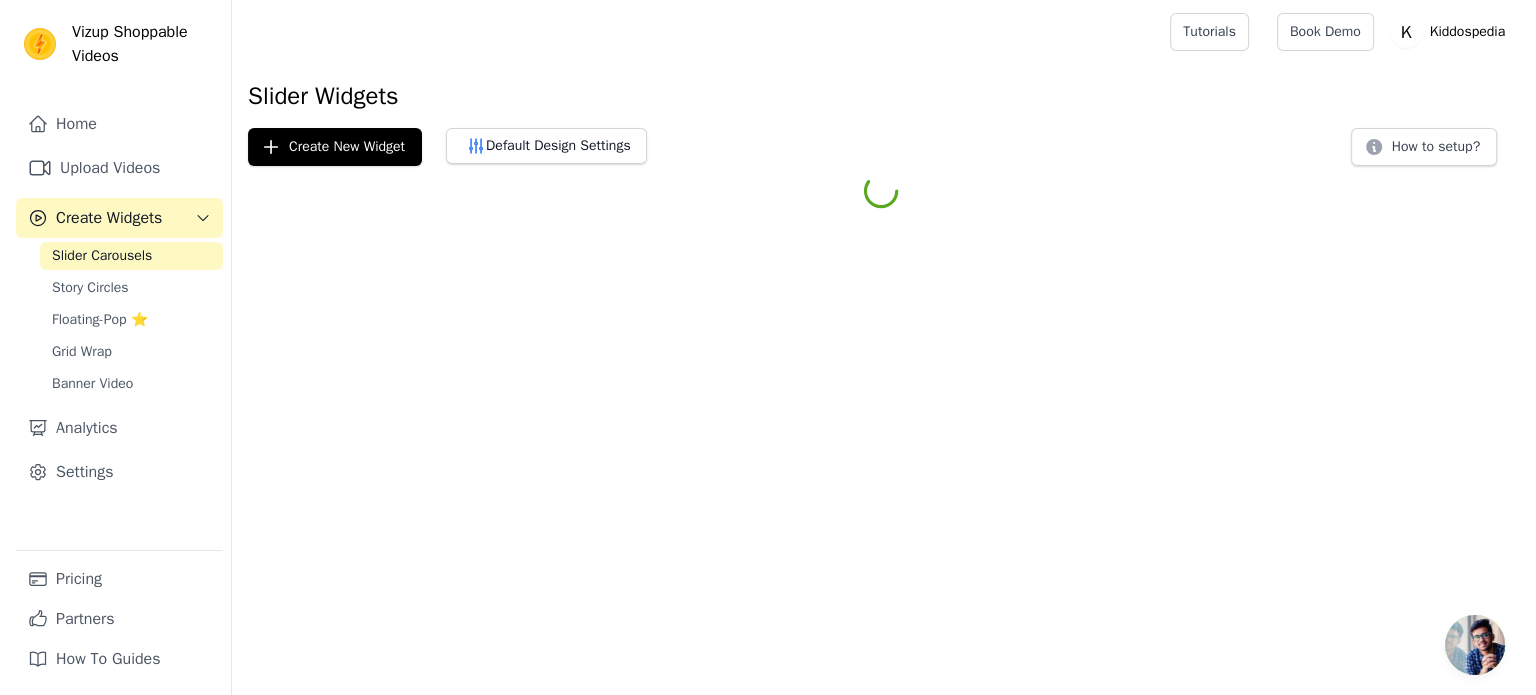 scroll, scrollTop: 0, scrollLeft: 0, axis: both 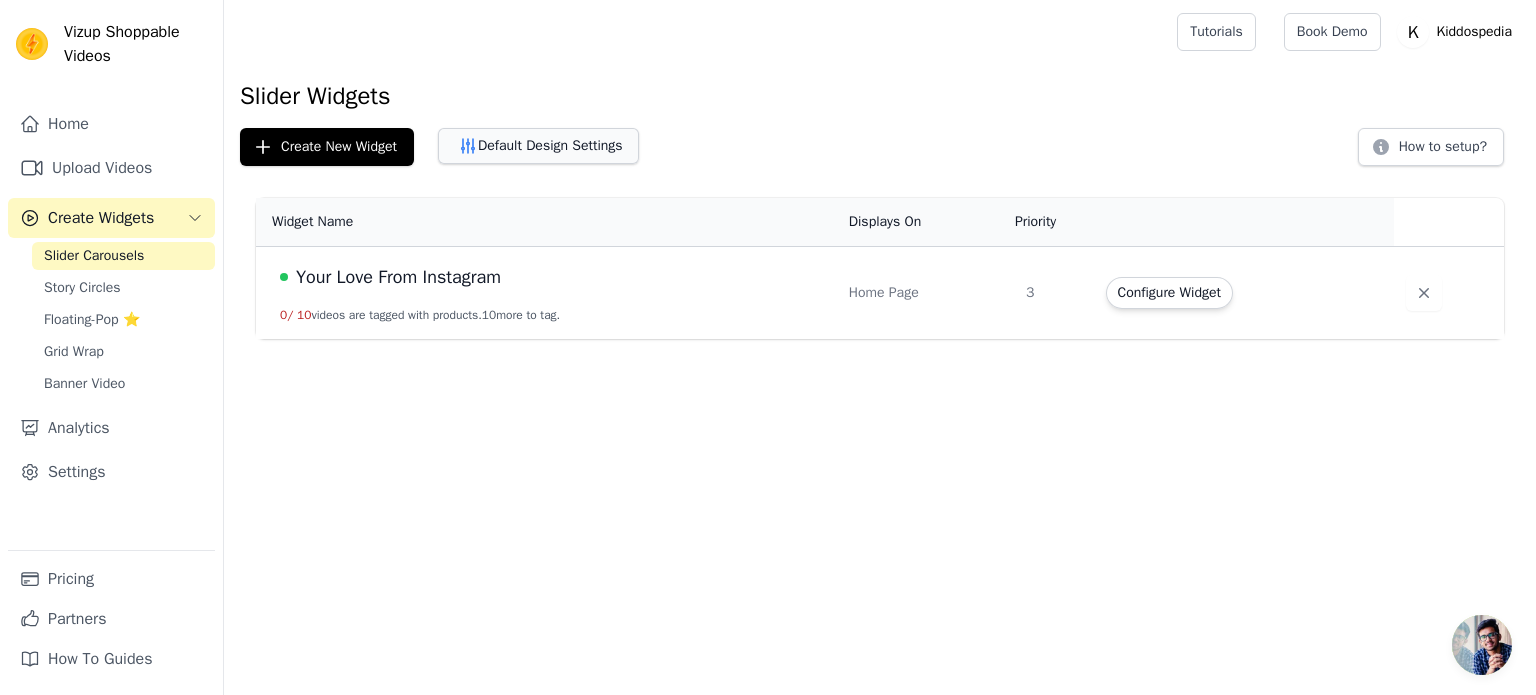 click on "Default Design Settings" at bounding box center (538, 146) 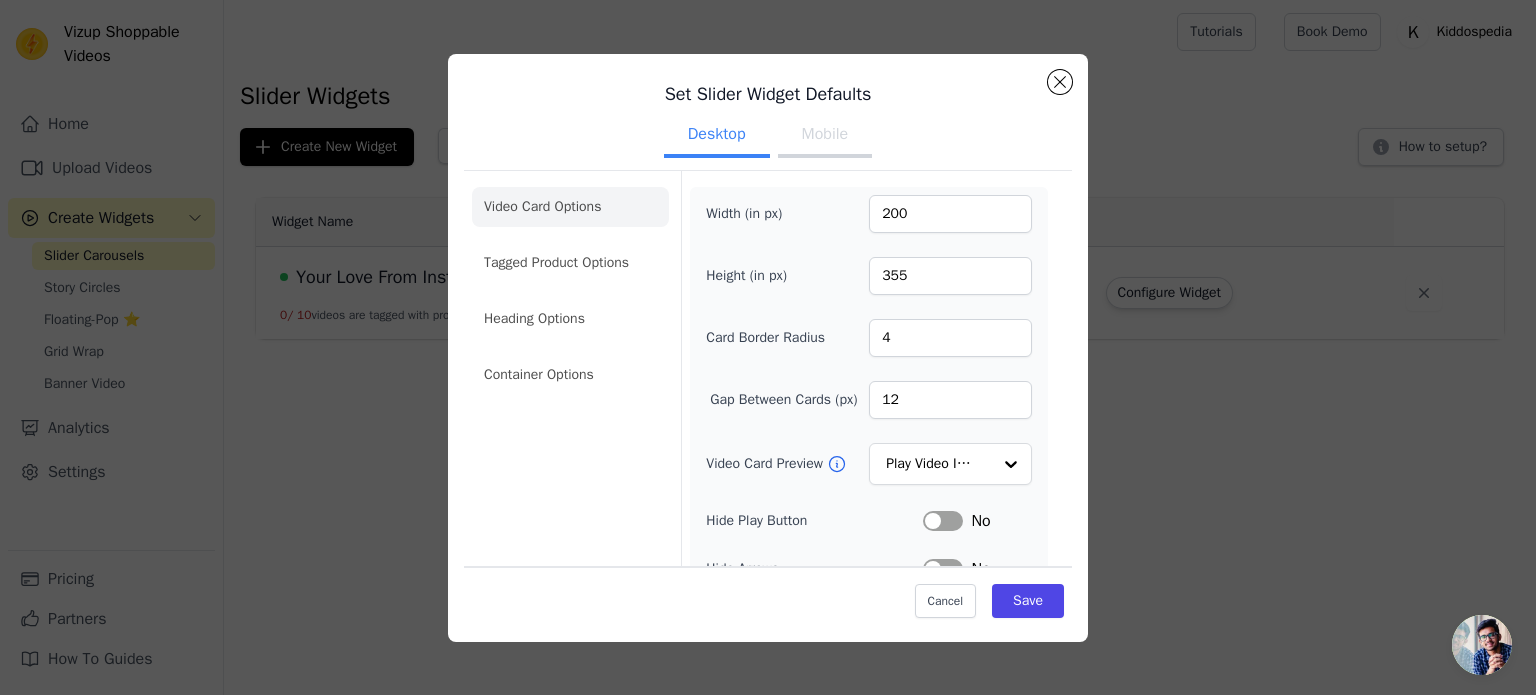 scroll, scrollTop: 0, scrollLeft: 0, axis: both 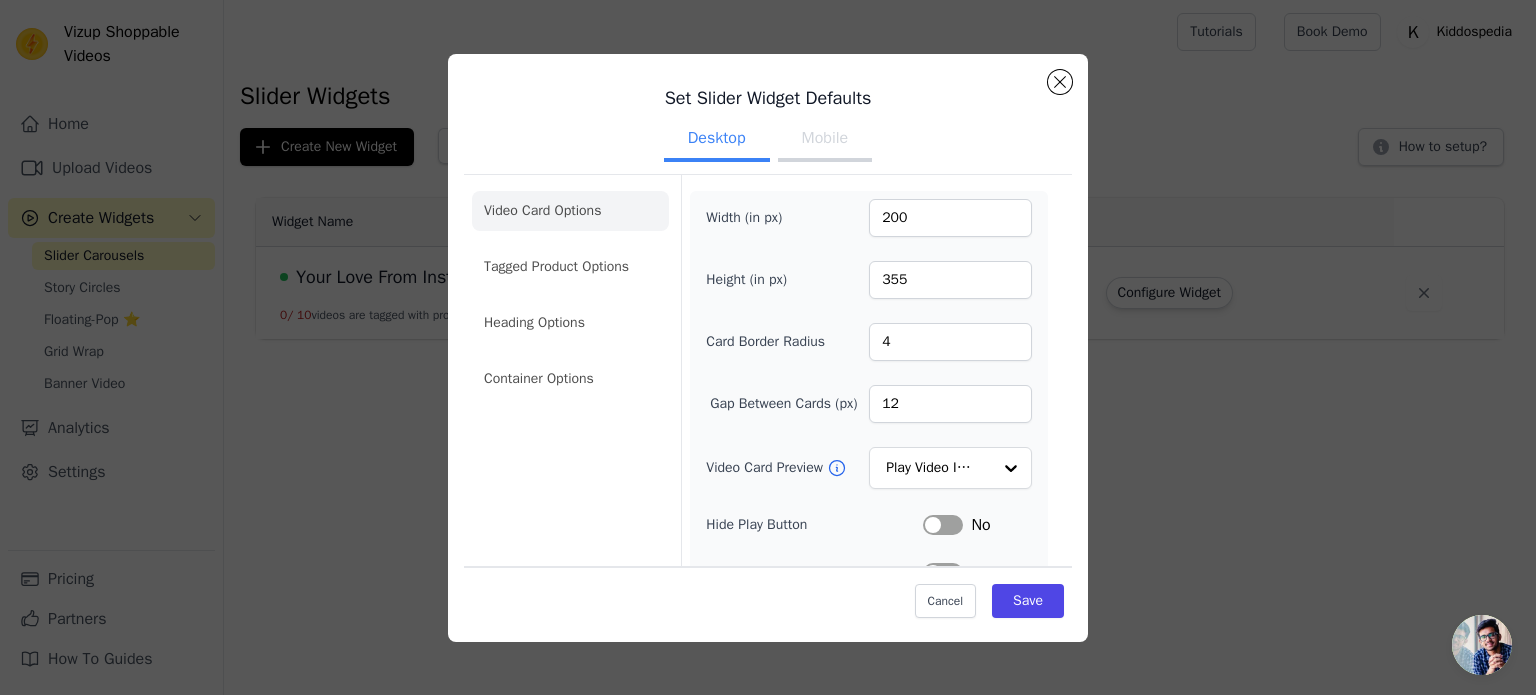 click on "Mobile" at bounding box center [825, 140] 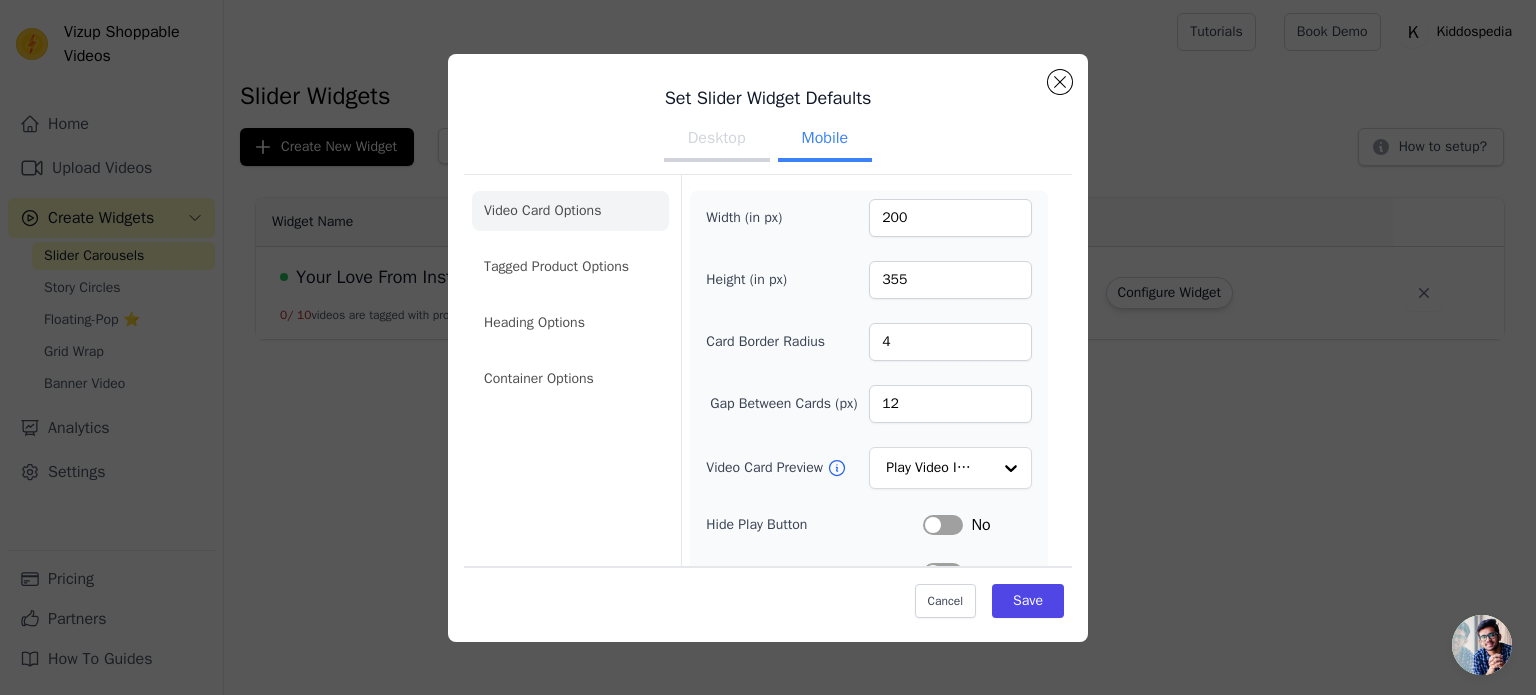 click on "Desktop" at bounding box center [717, 140] 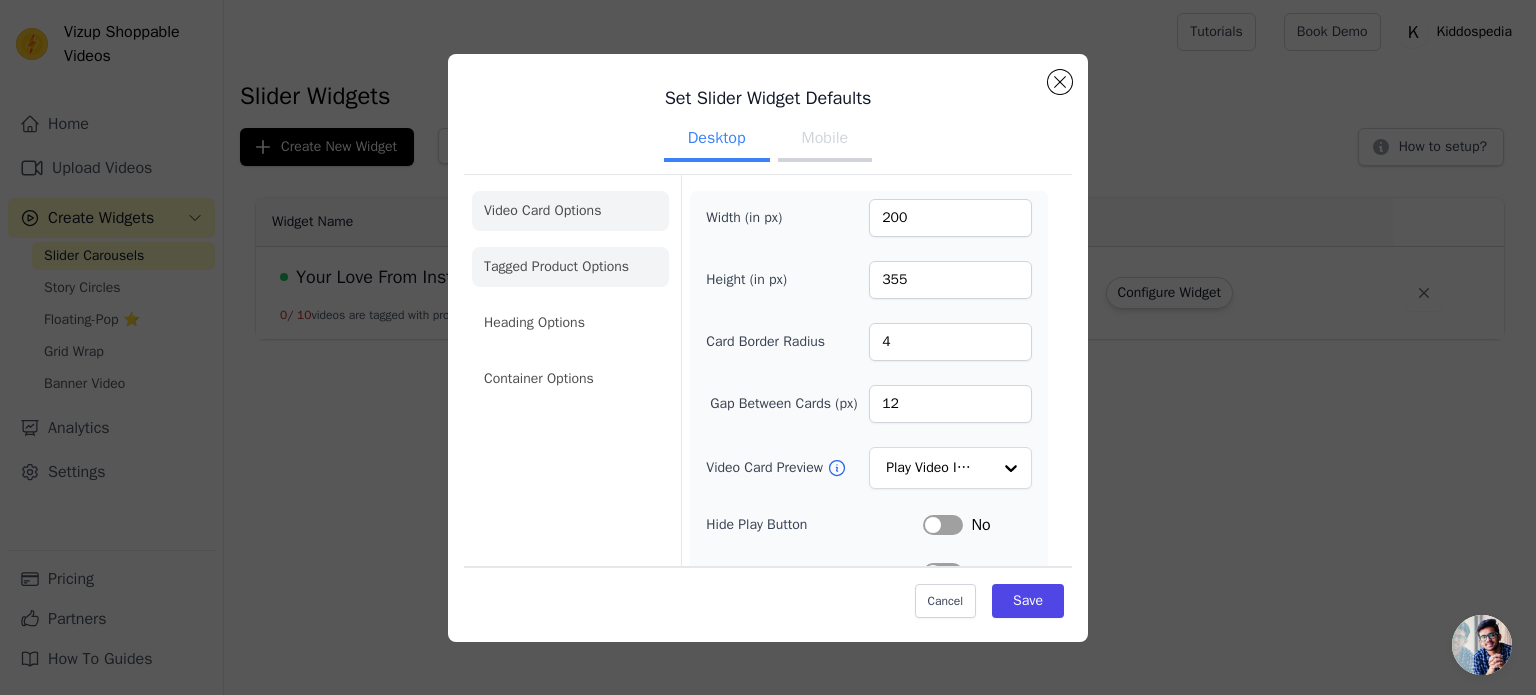 click on "Tagged Product Options" 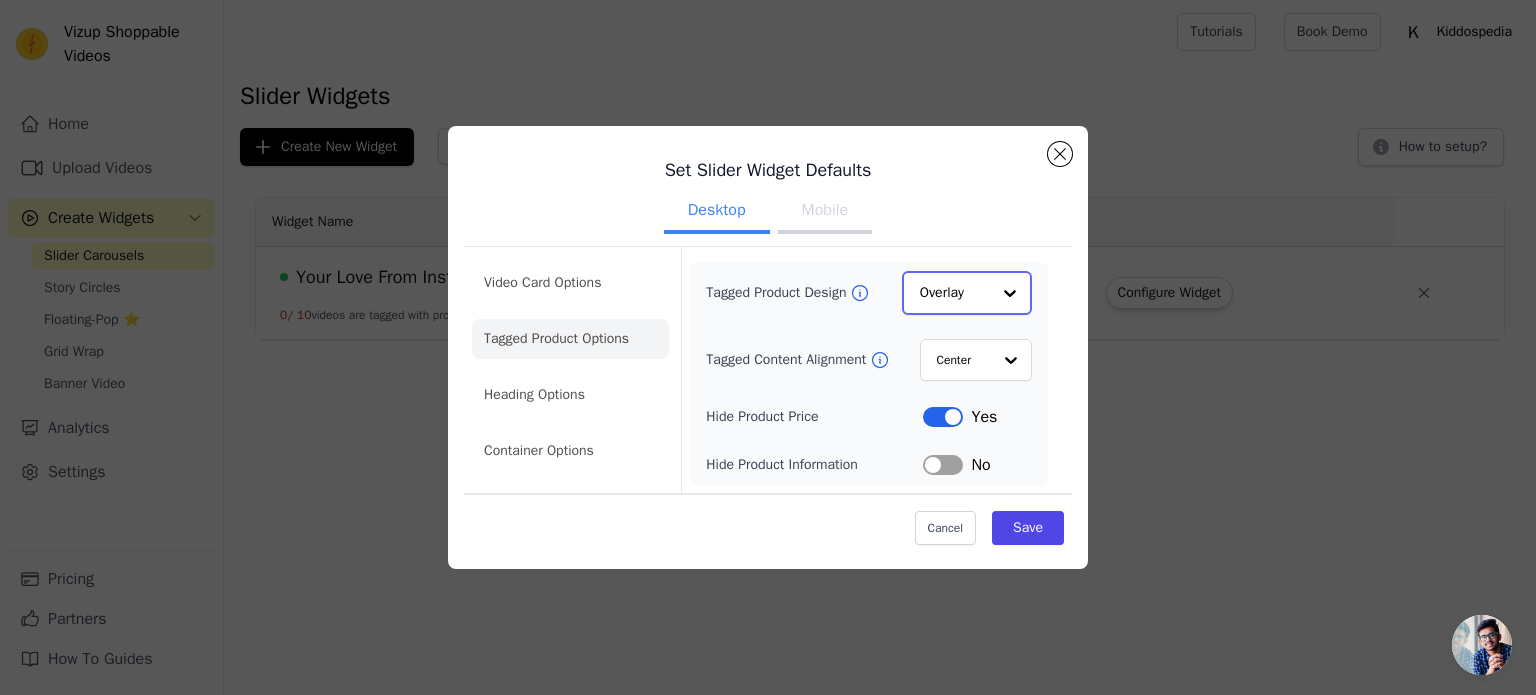 click at bounding box center [1010, 293] 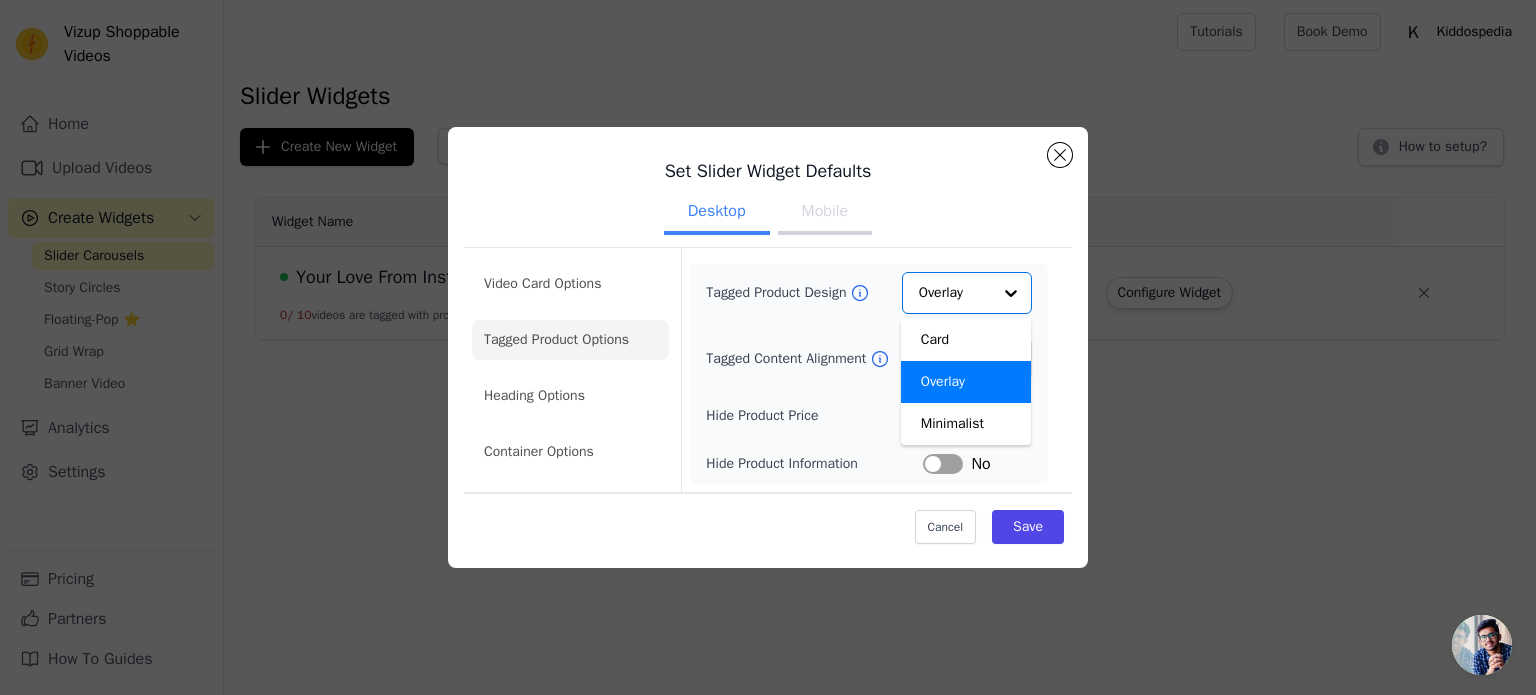 click on "Tagged Product Design       Card   Overlay   Minimalist       Option Overlay, selected.   You are currently focused on option Overlay. There are 3 results available.     Overlay               Tagged Content Alignment           Center               Hide Product Price   Label     Yes   Hide Product Information   Label     No" at bounding box center [869, 374] 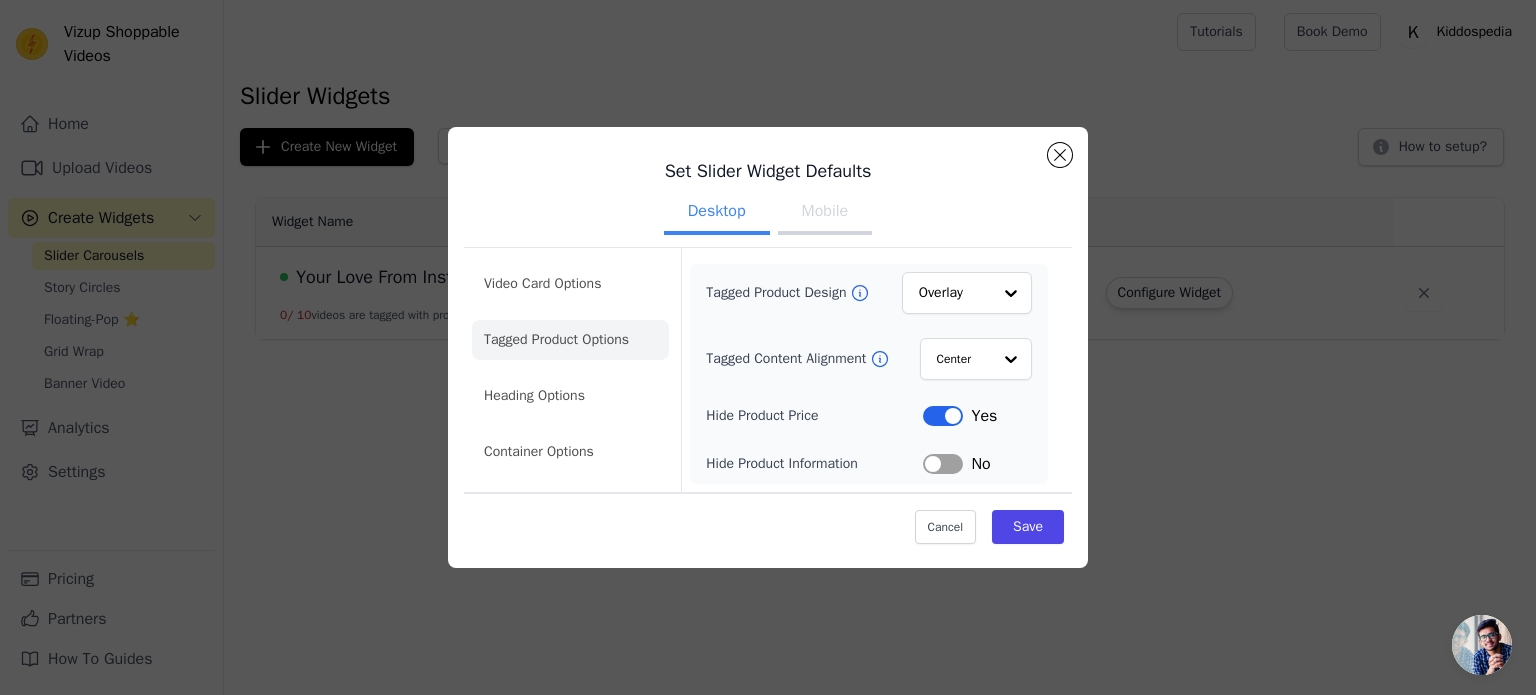 click on "Label" at bounding box center [943, 464] 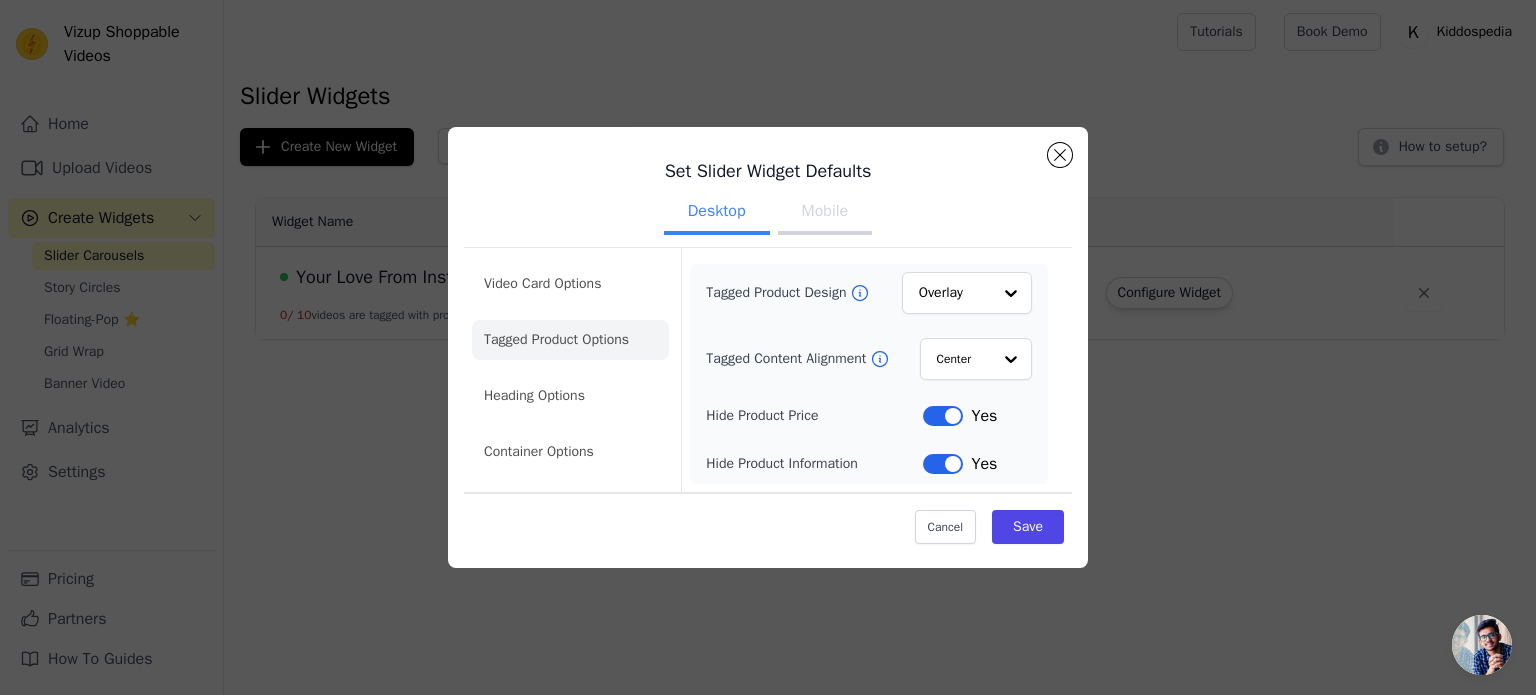 click on "Label" at bounding box center [943, 464] 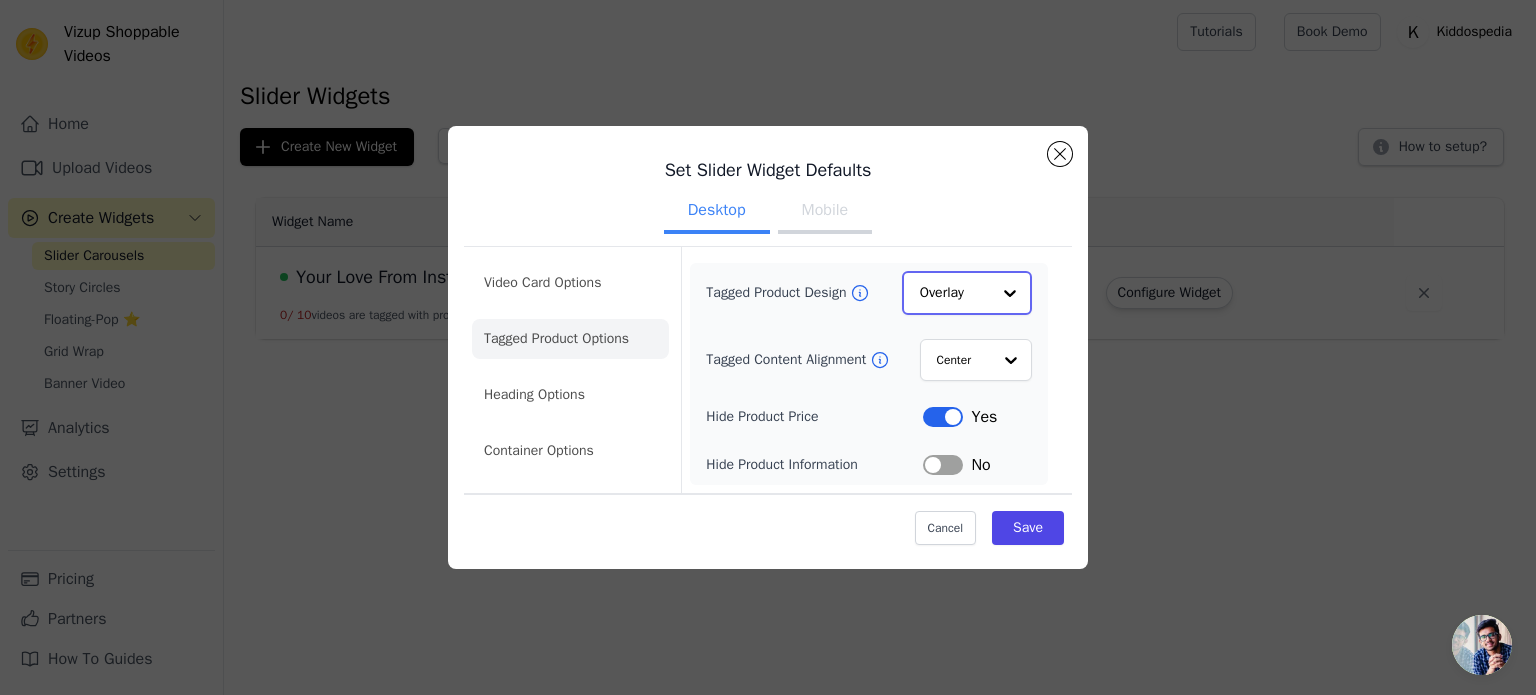 click at bounding box center (1010, 293) 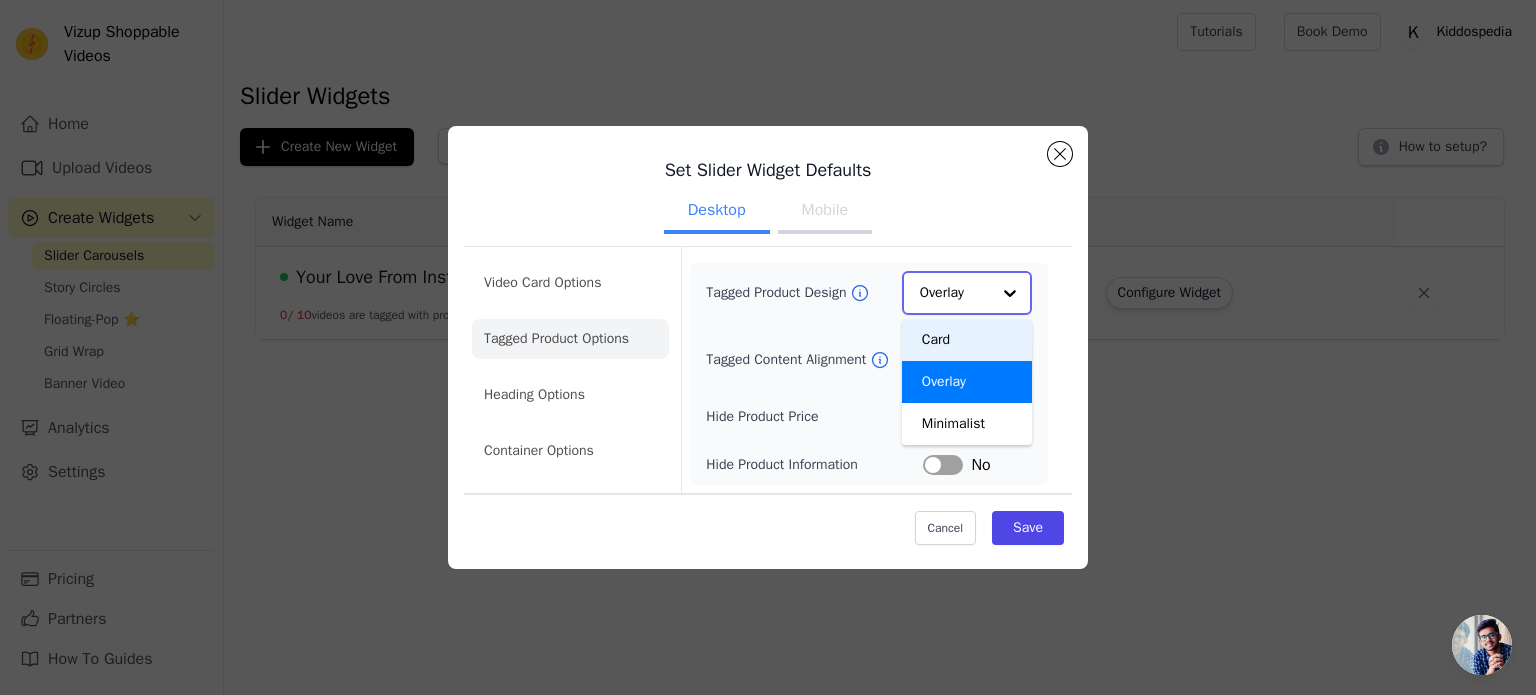 click on "Card" at bounding box center (967, 340) 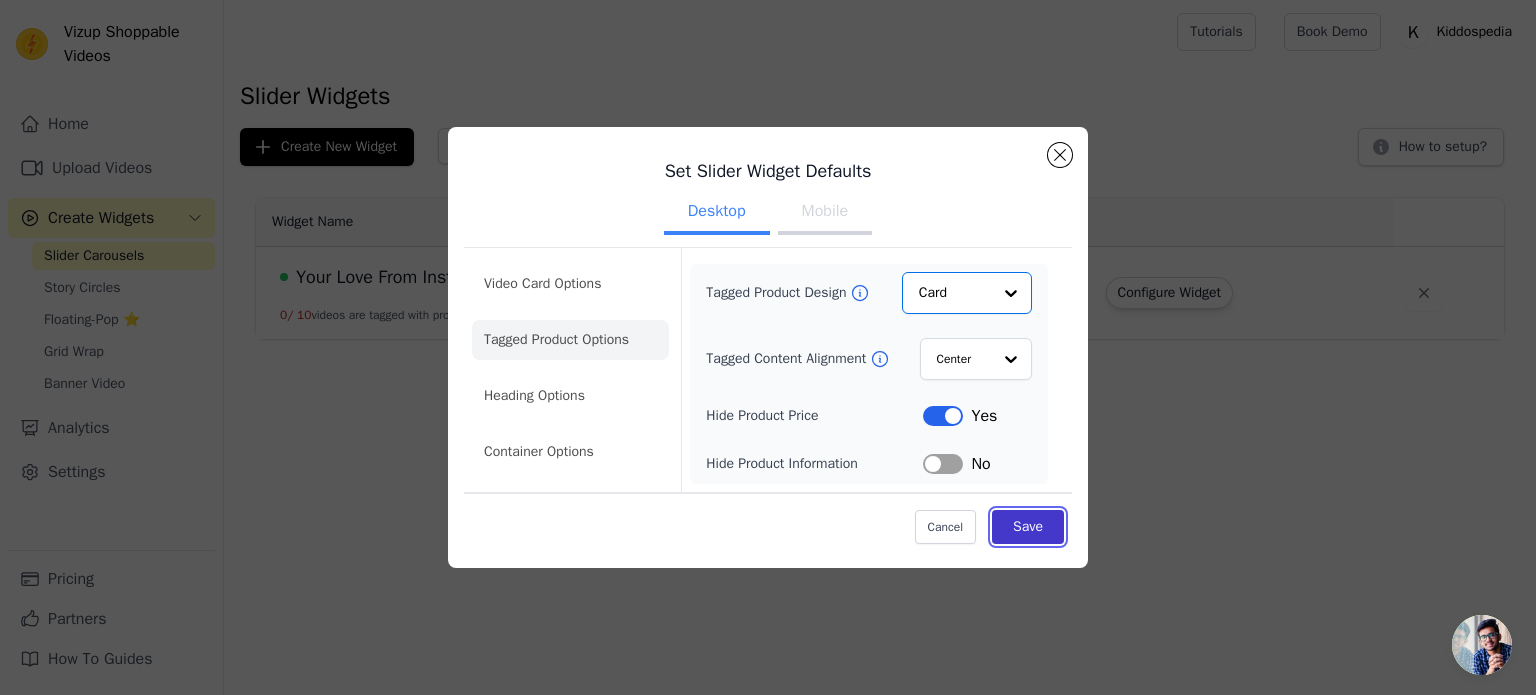 click on "Save" at bounding box center (1028, 527) 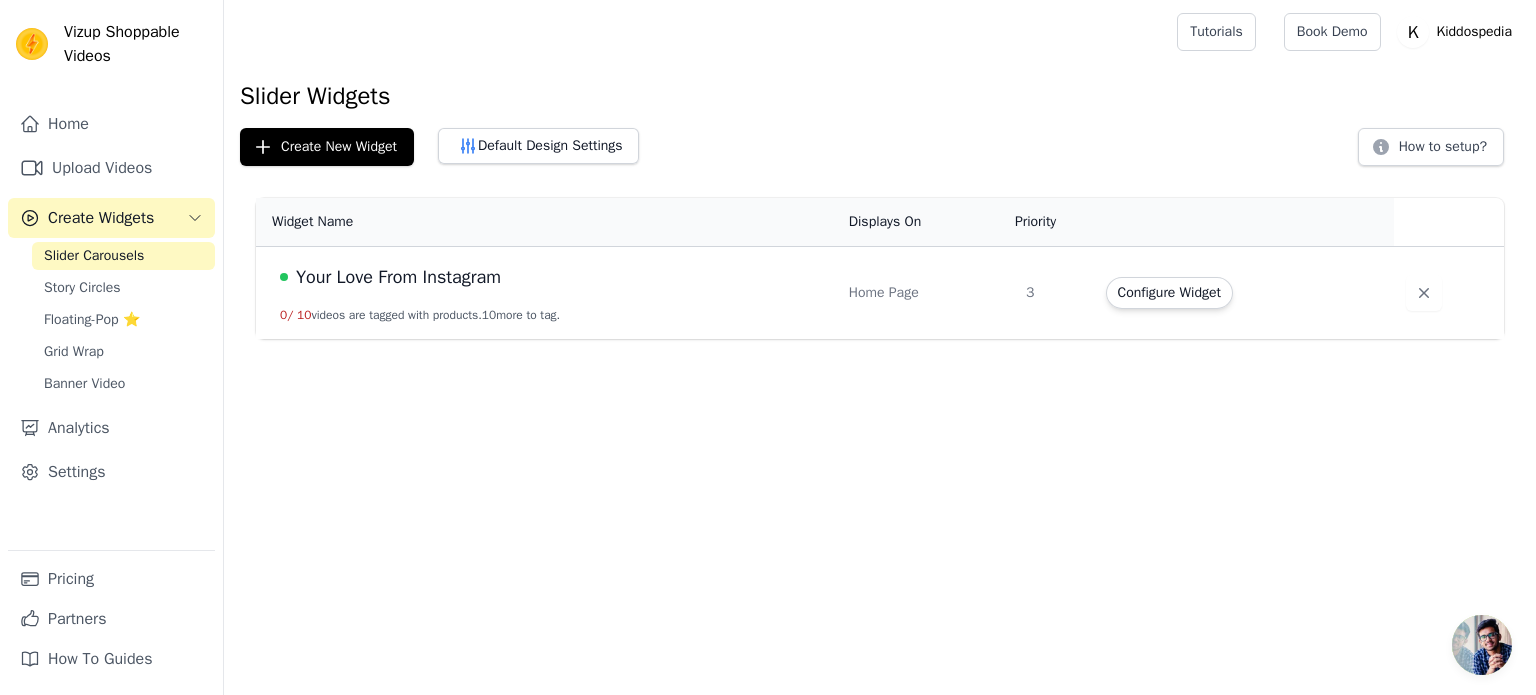 click on "10  more to tag." at bounding box center [521, 315] 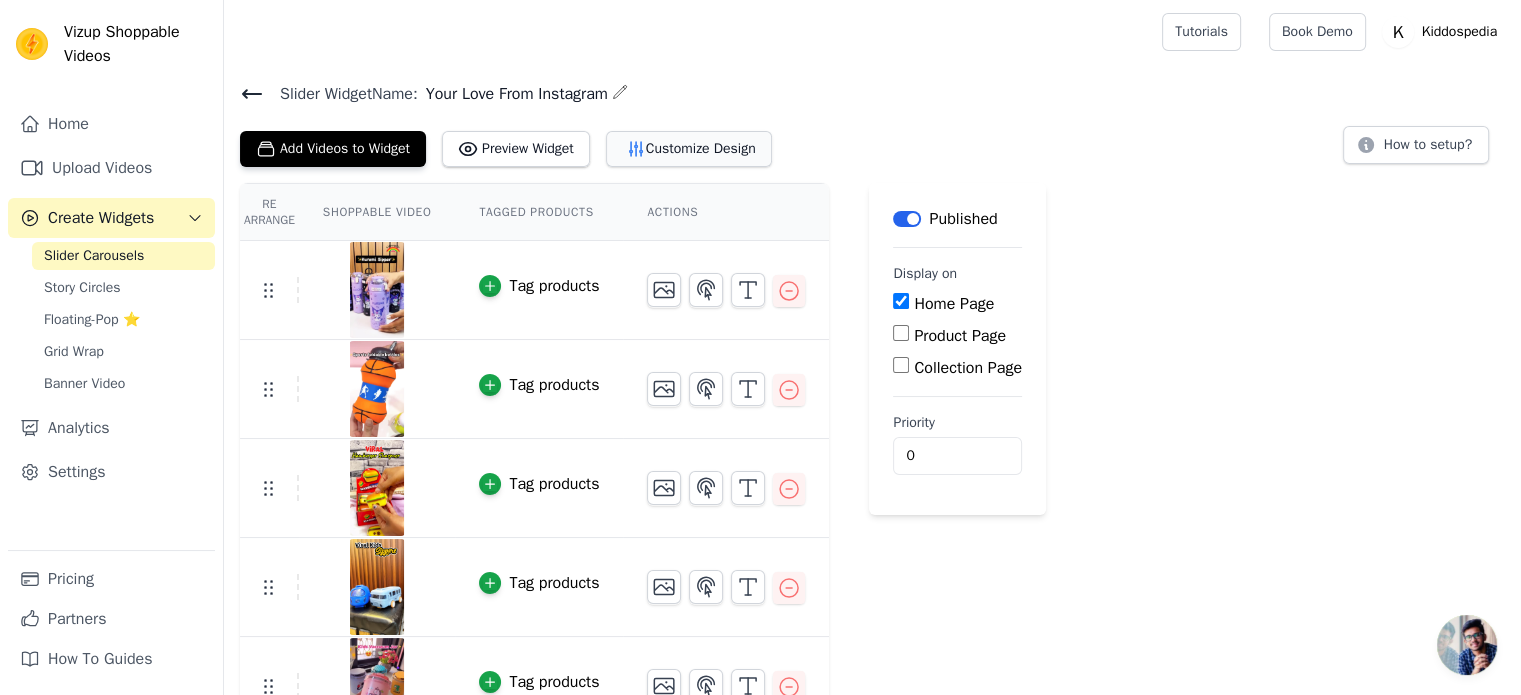 click on "Customize Design" at bounding box center [689, 149] 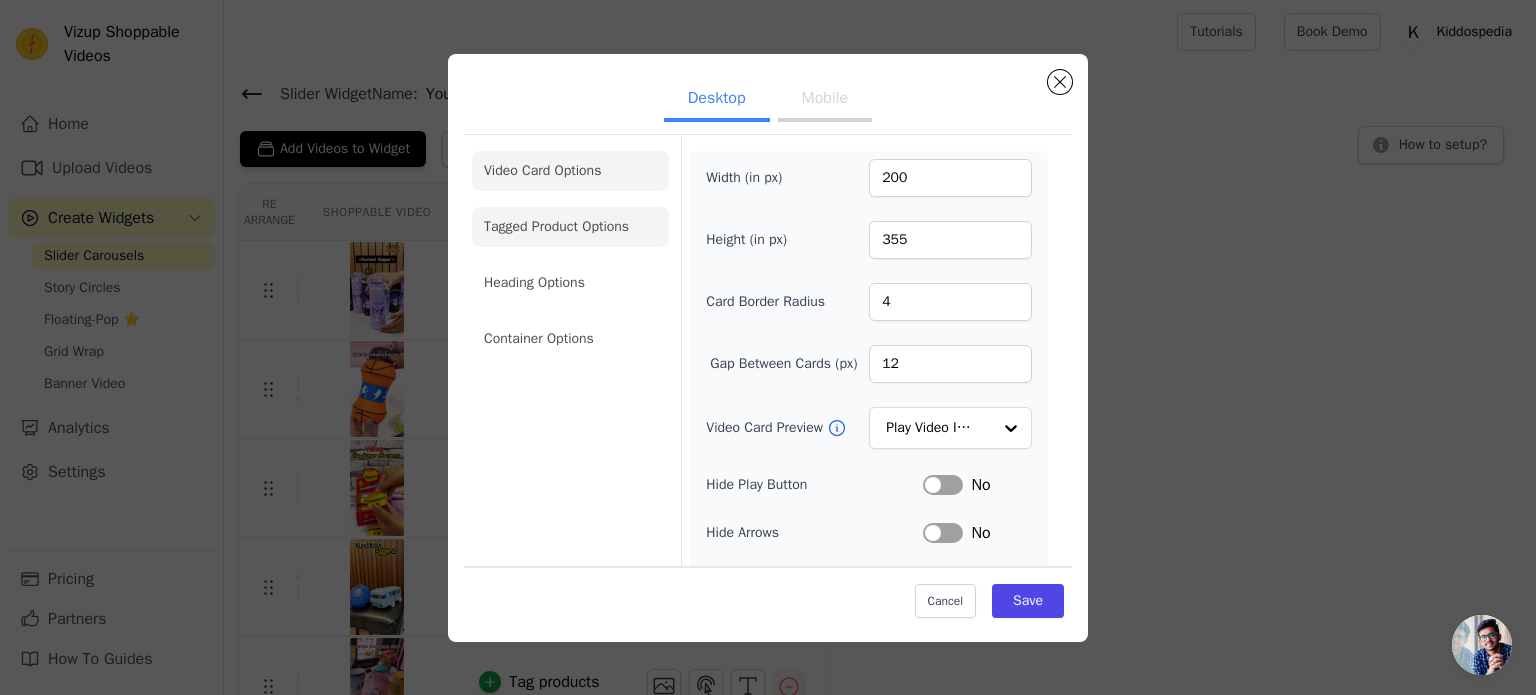 click on "Tagged Product Options" 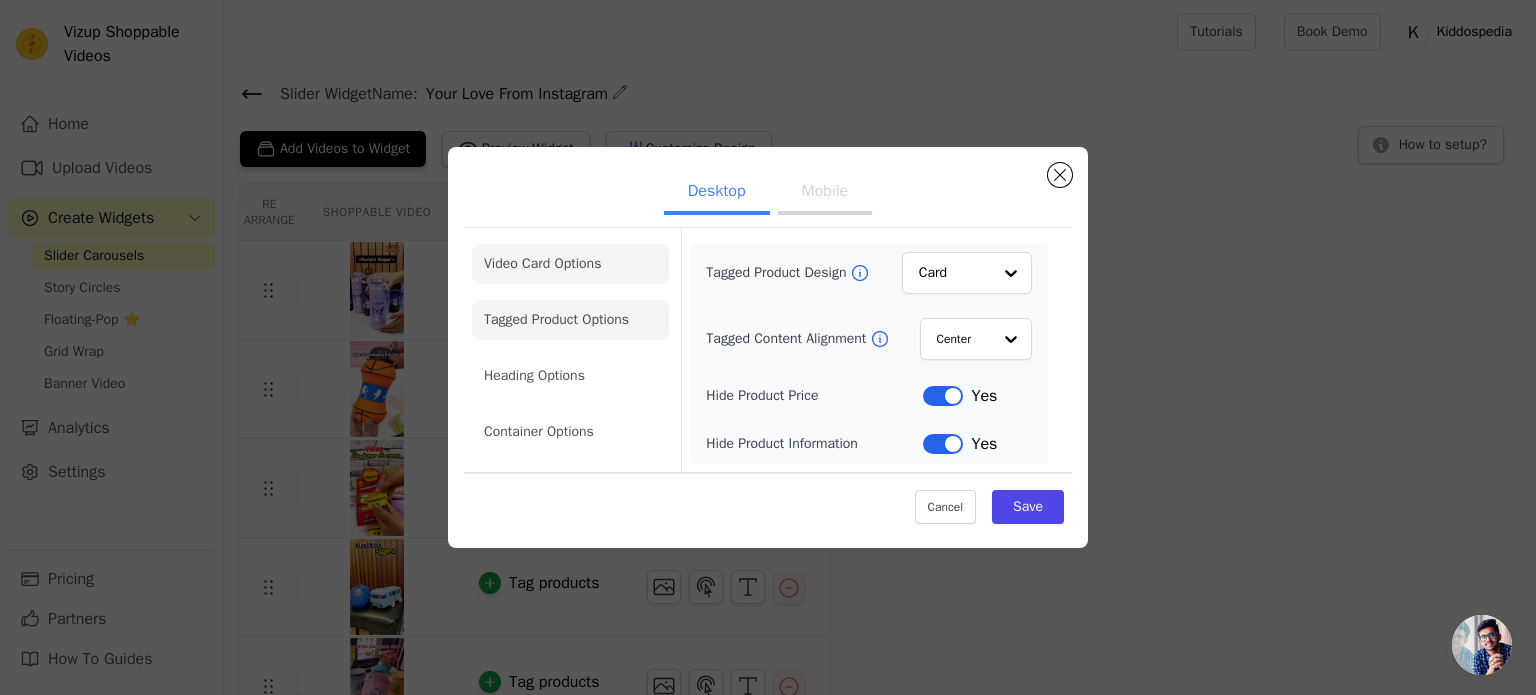 click on "Video Card Options" 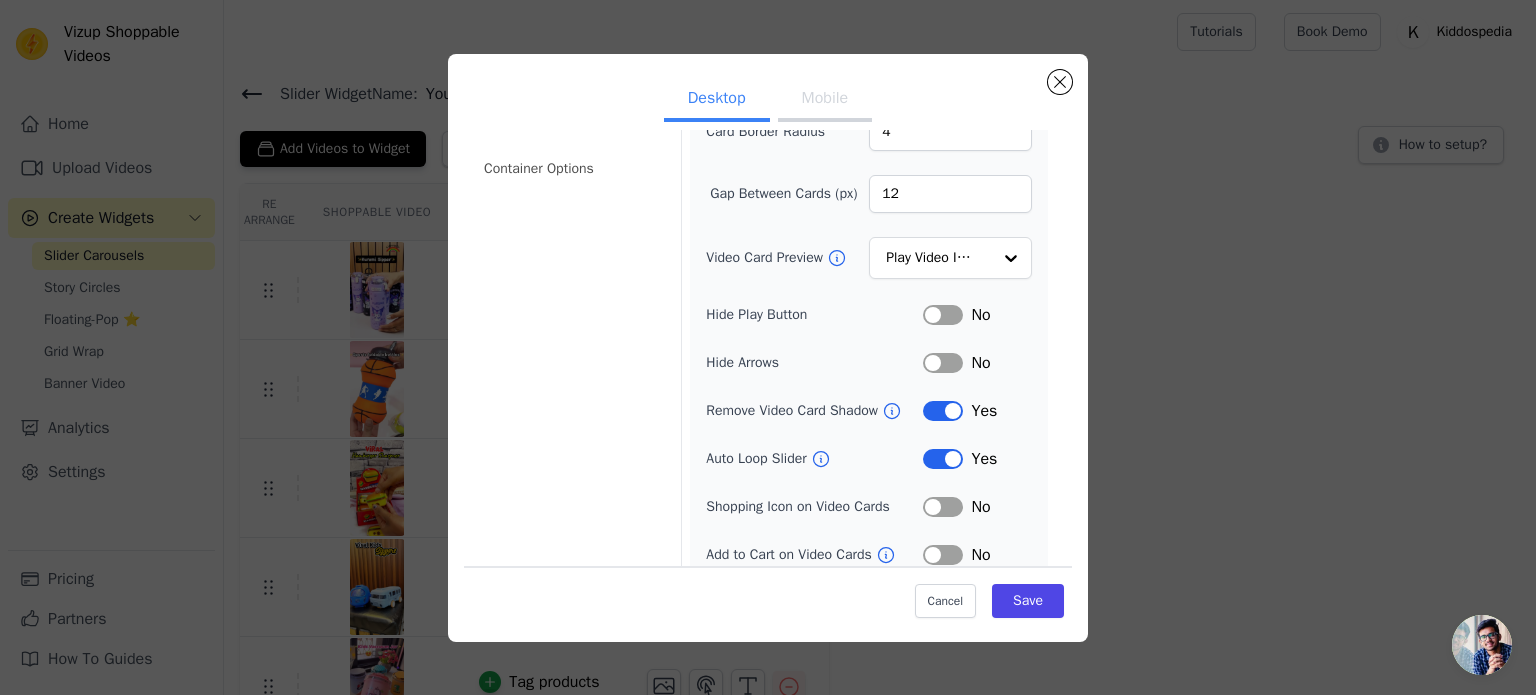 scroll, scrollTop: 169, scrollLeft: 0, axis: vertical 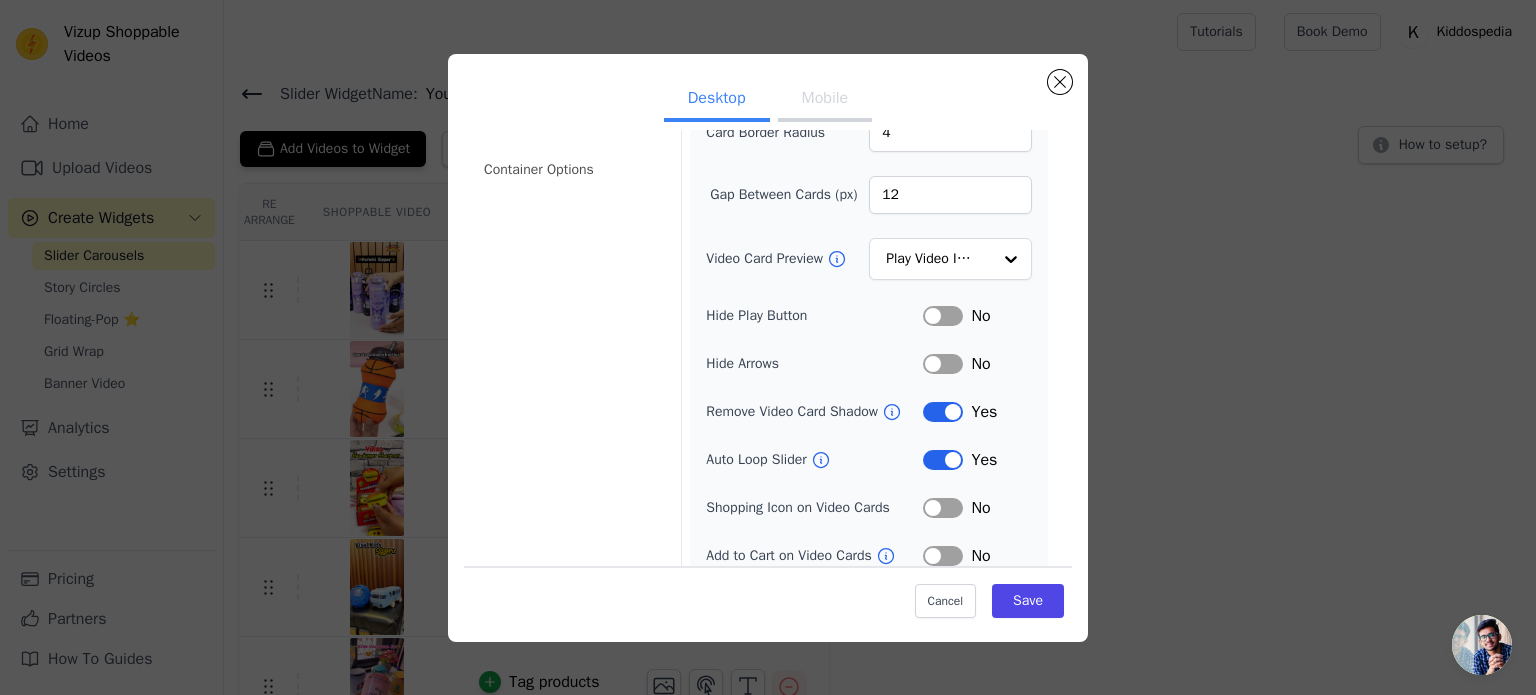 click on "Label" at bounding box center [943, 508] 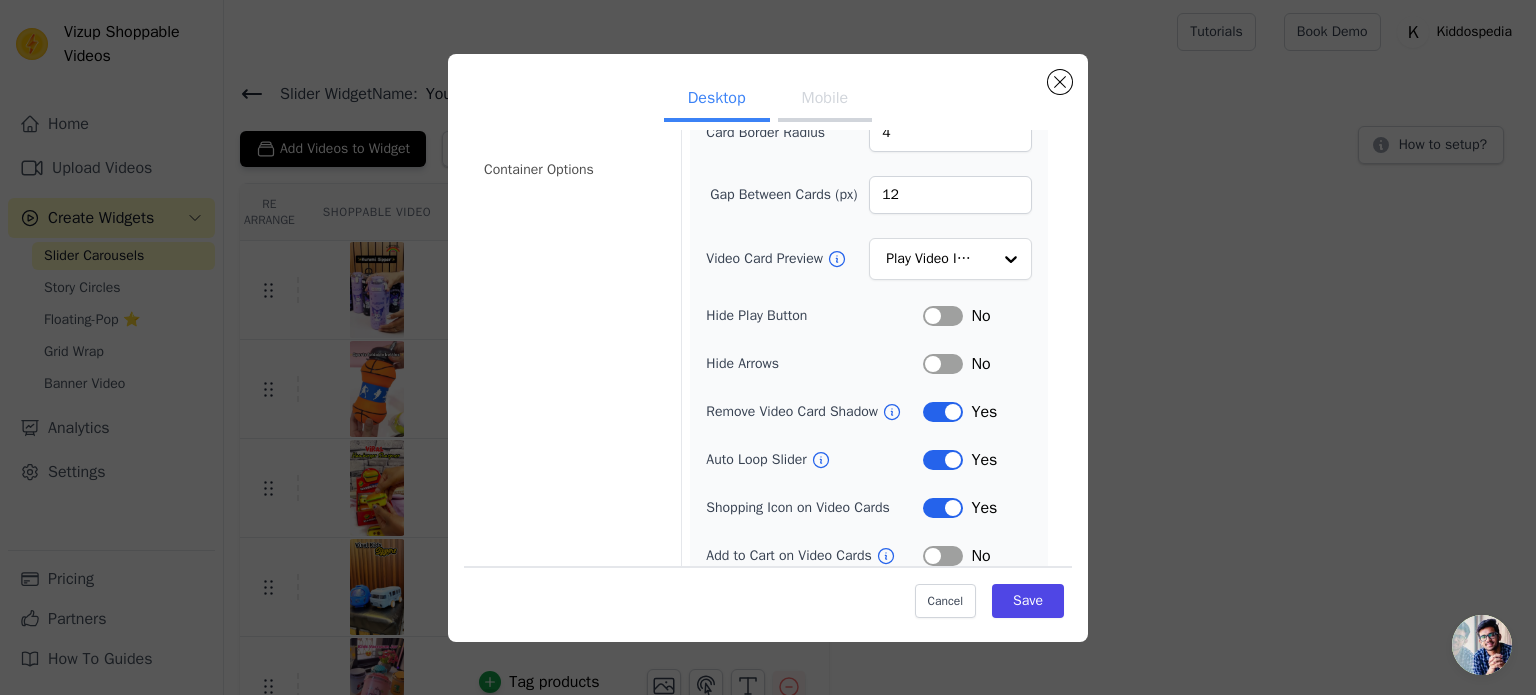 click on "Label" at bounding box center (943, 556) 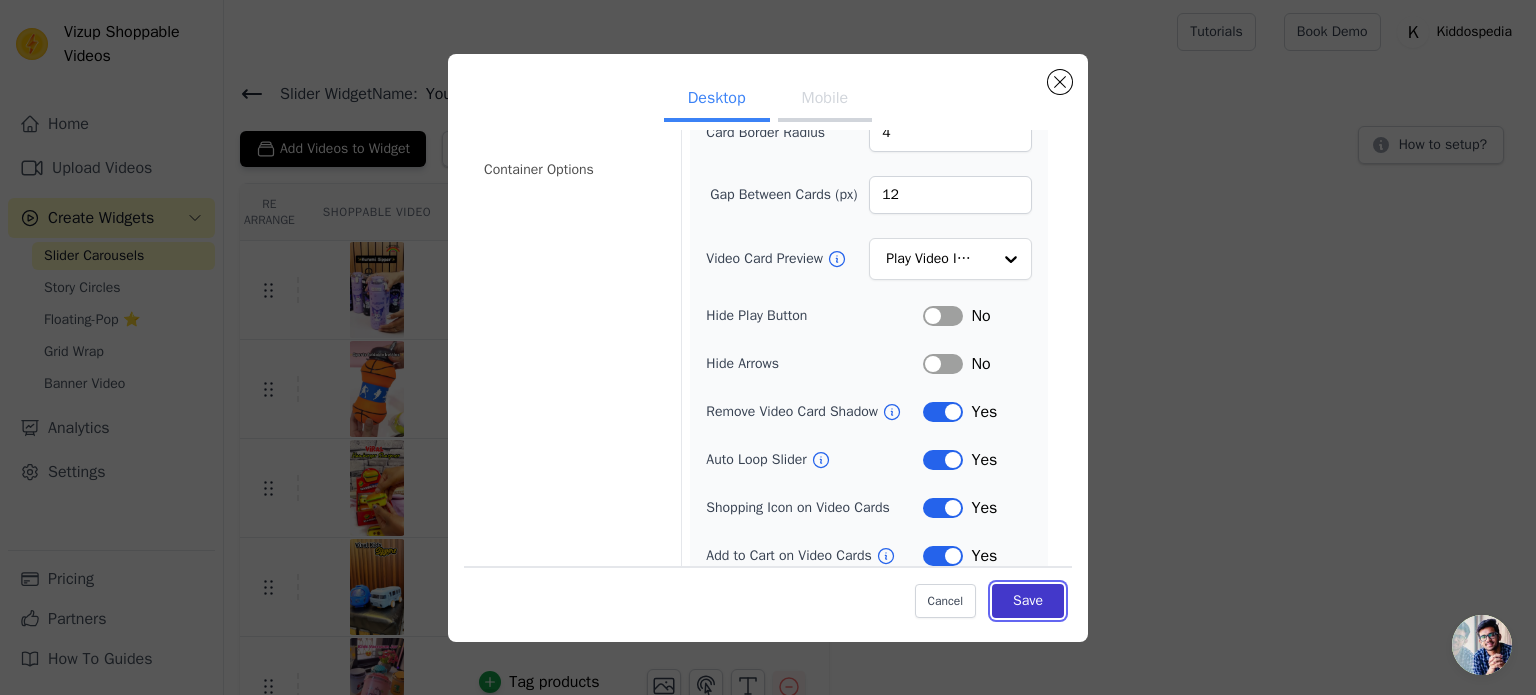 click on "Save" at bounding box center (1028, 601) 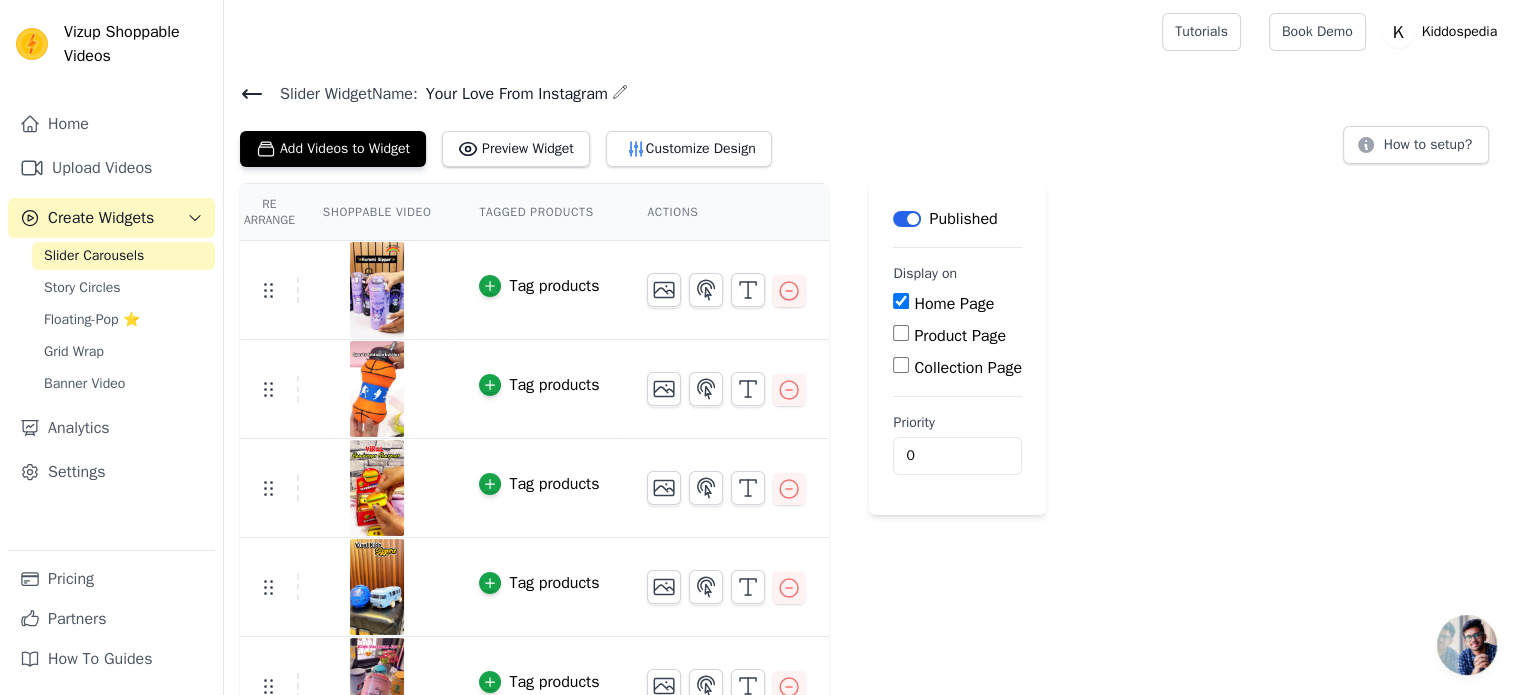 click on "Product Page" at bounding box center (901, 333) 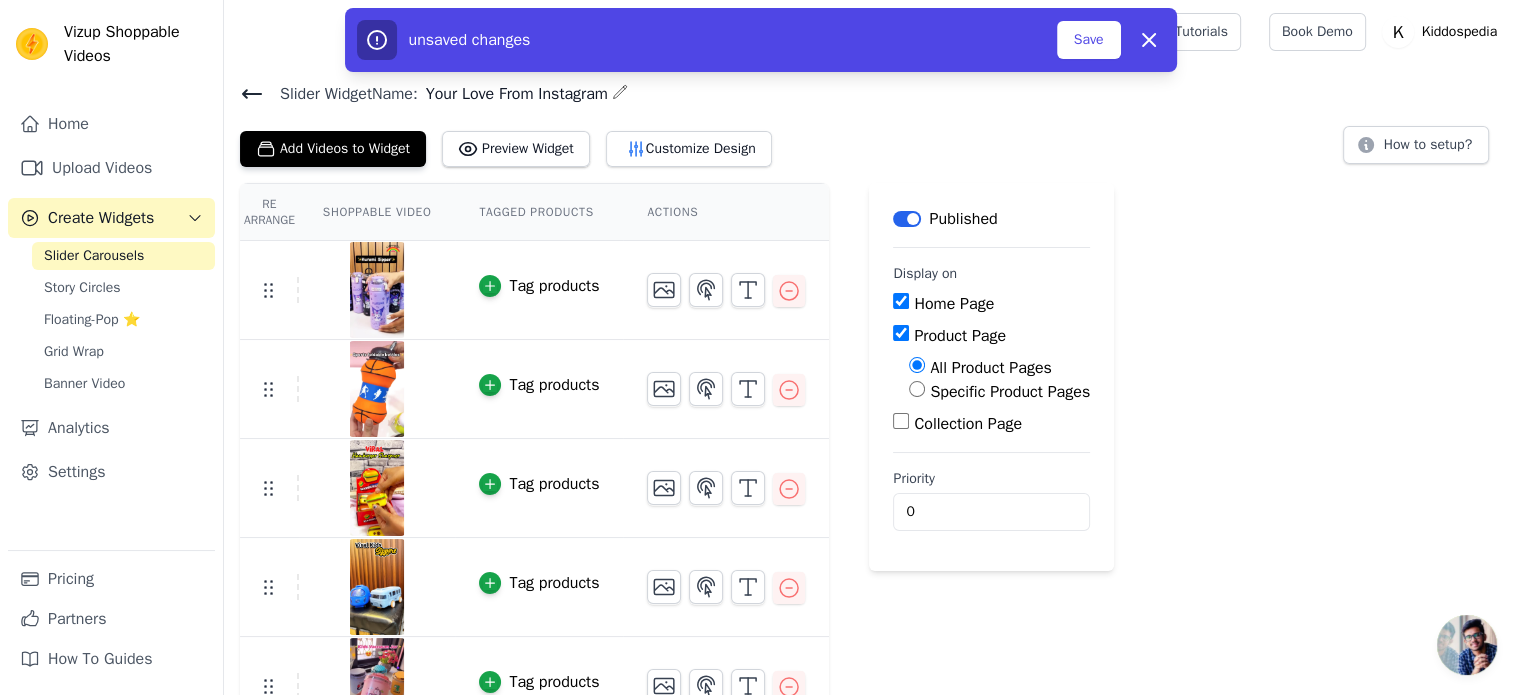 click on "Specific Product Pages" at bounding box center (917, 389) 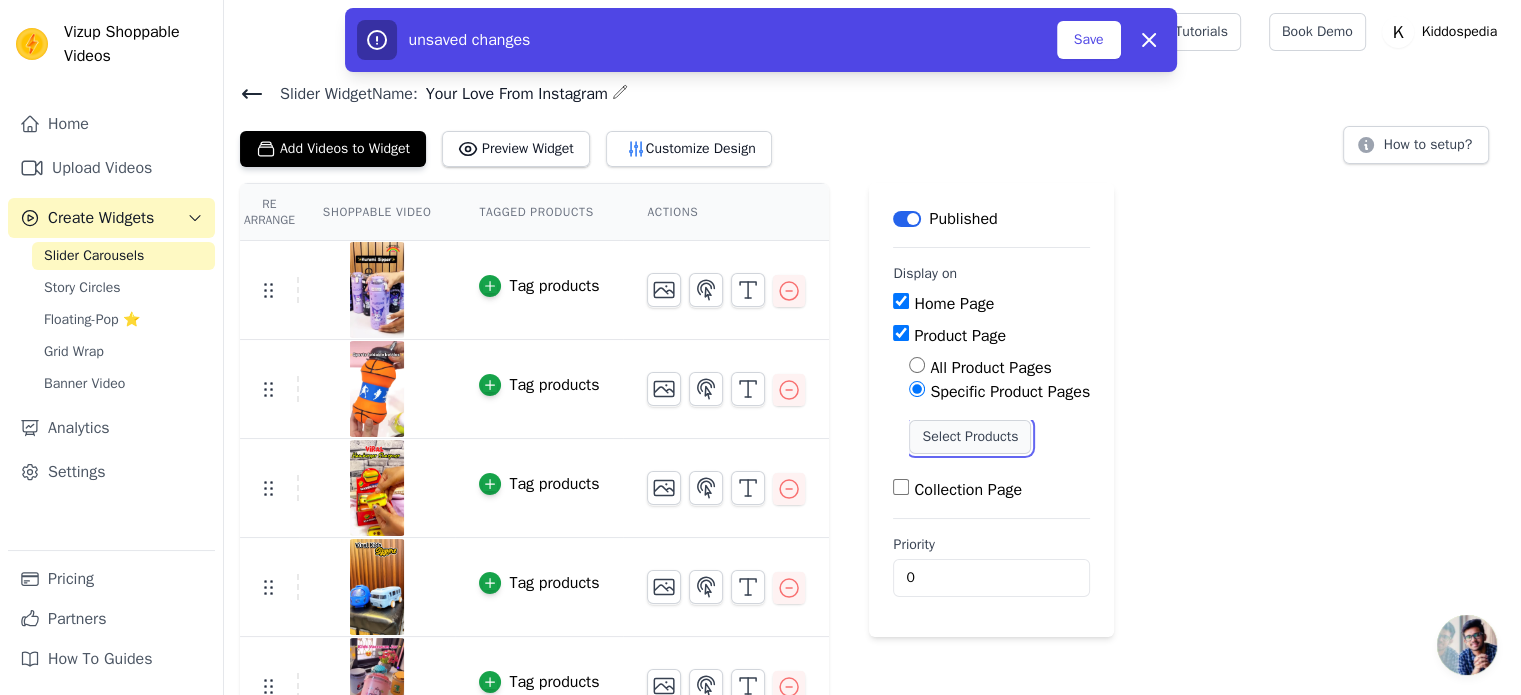 click on "Select Products" at bounding box center [970, 437] 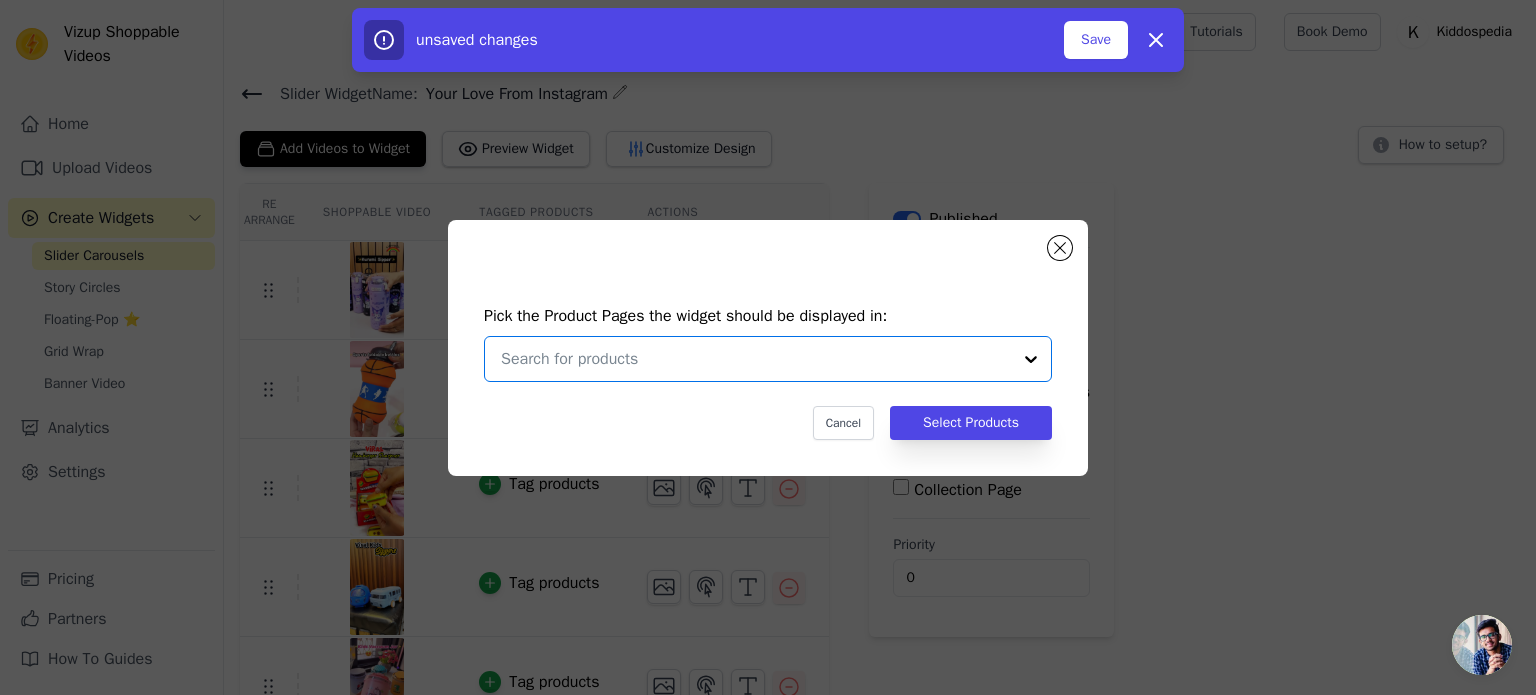 click at bounding box center (756, 359) 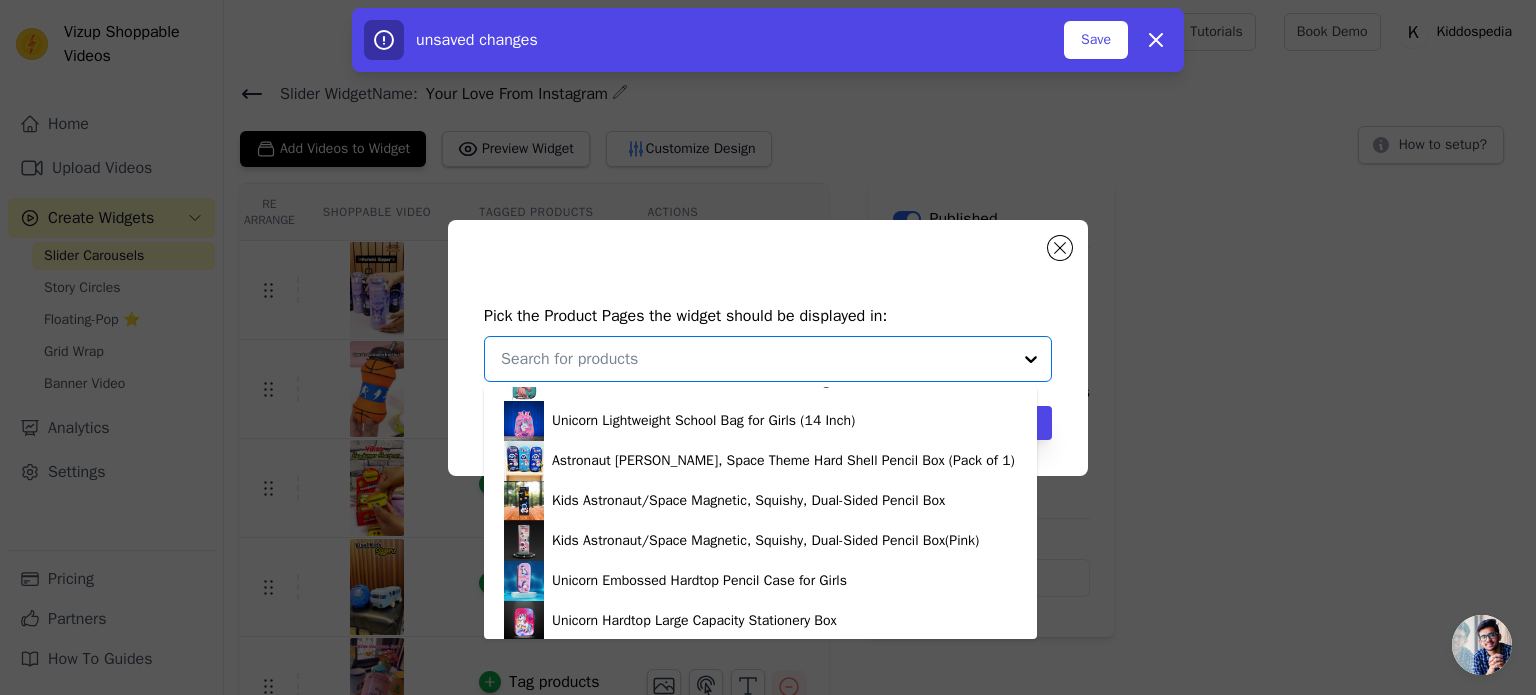 scroll, scrollTop: 1488, scrollLeft: 0, axis: vertical 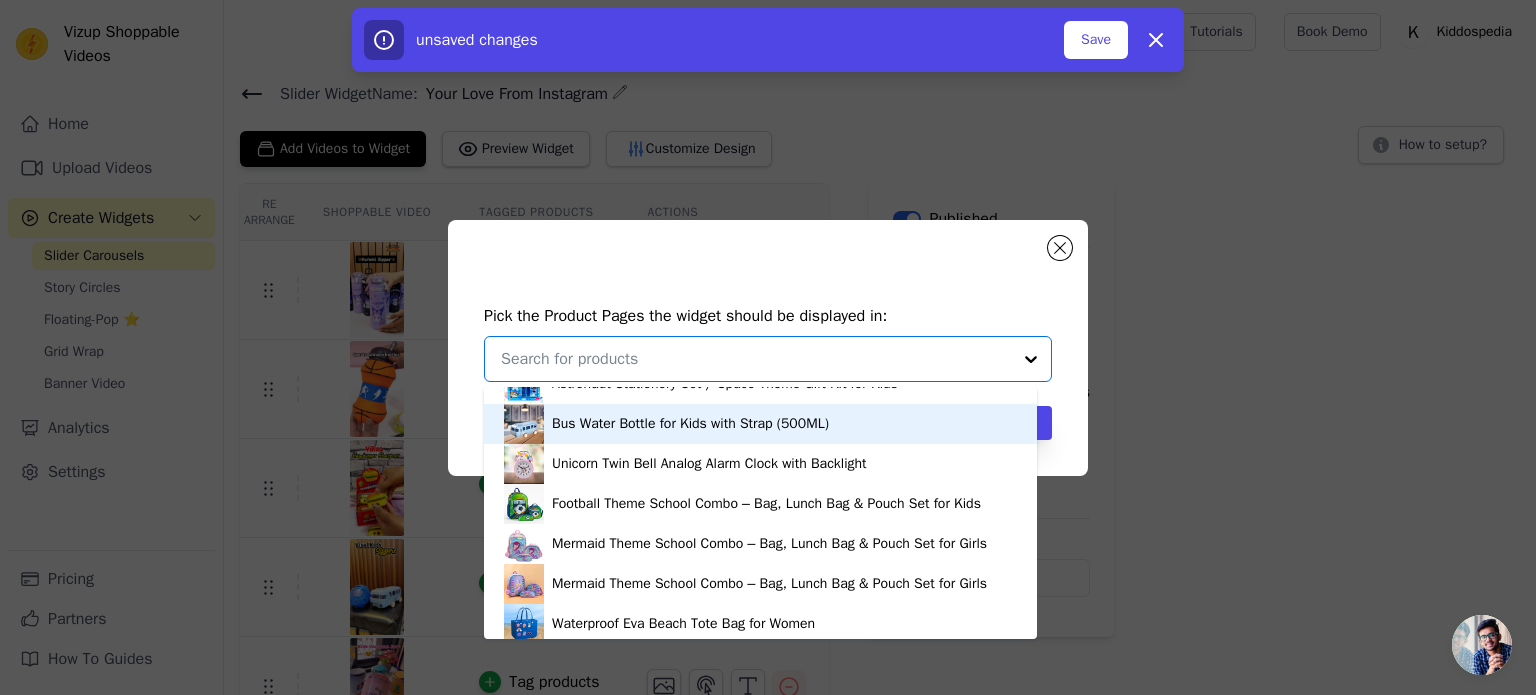 click on "Bus Water Bottle for Kids with Strap (500ML)" at bounding box center [690, 424] 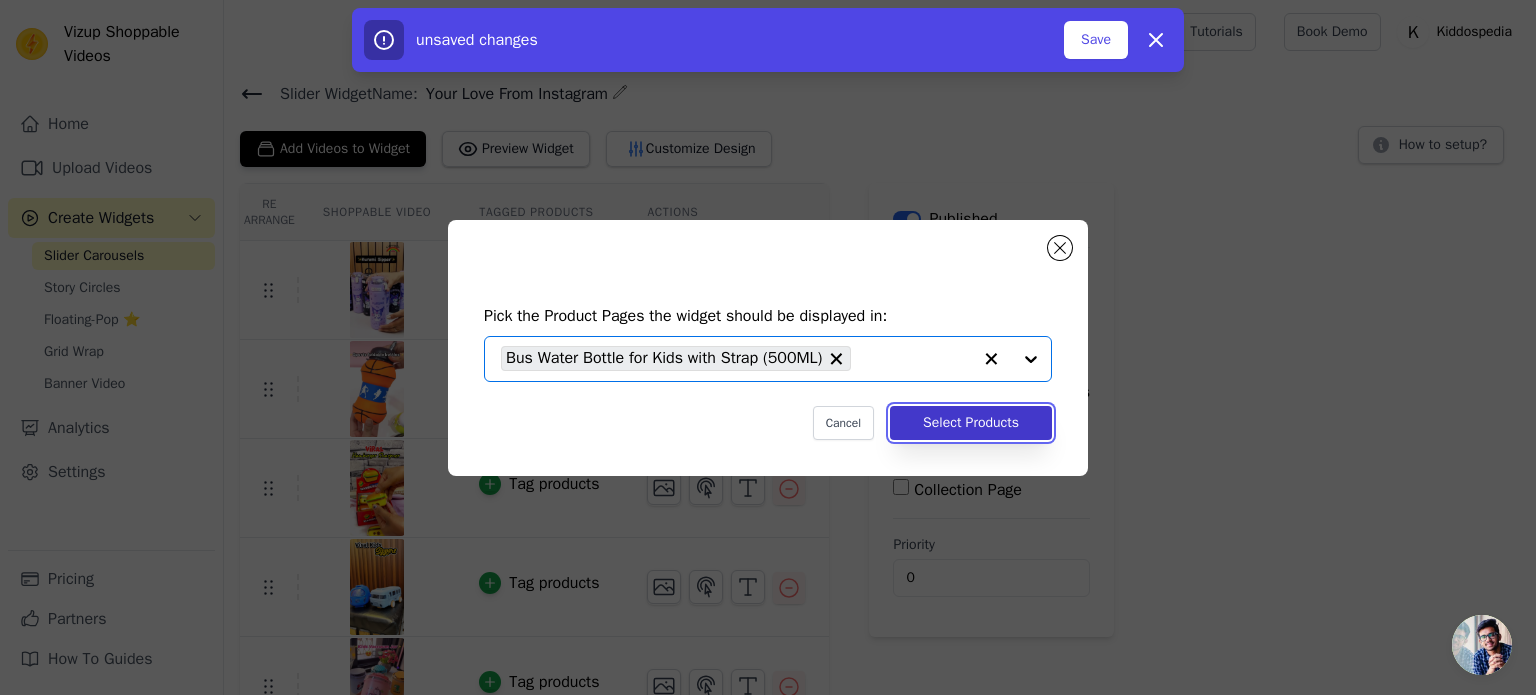 click on "Select Products" at bounding box center (971, 423) 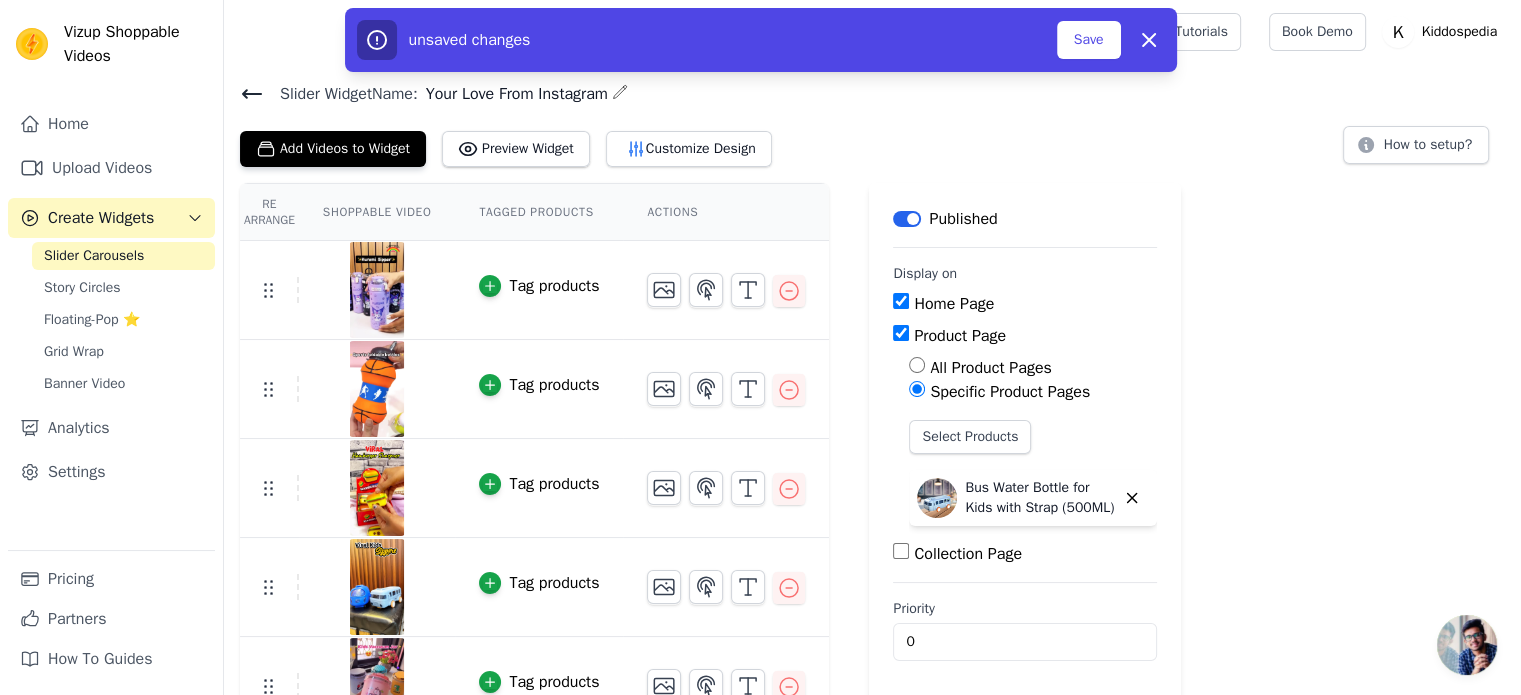 click on "Tag products" at bounding box center [539, 290] 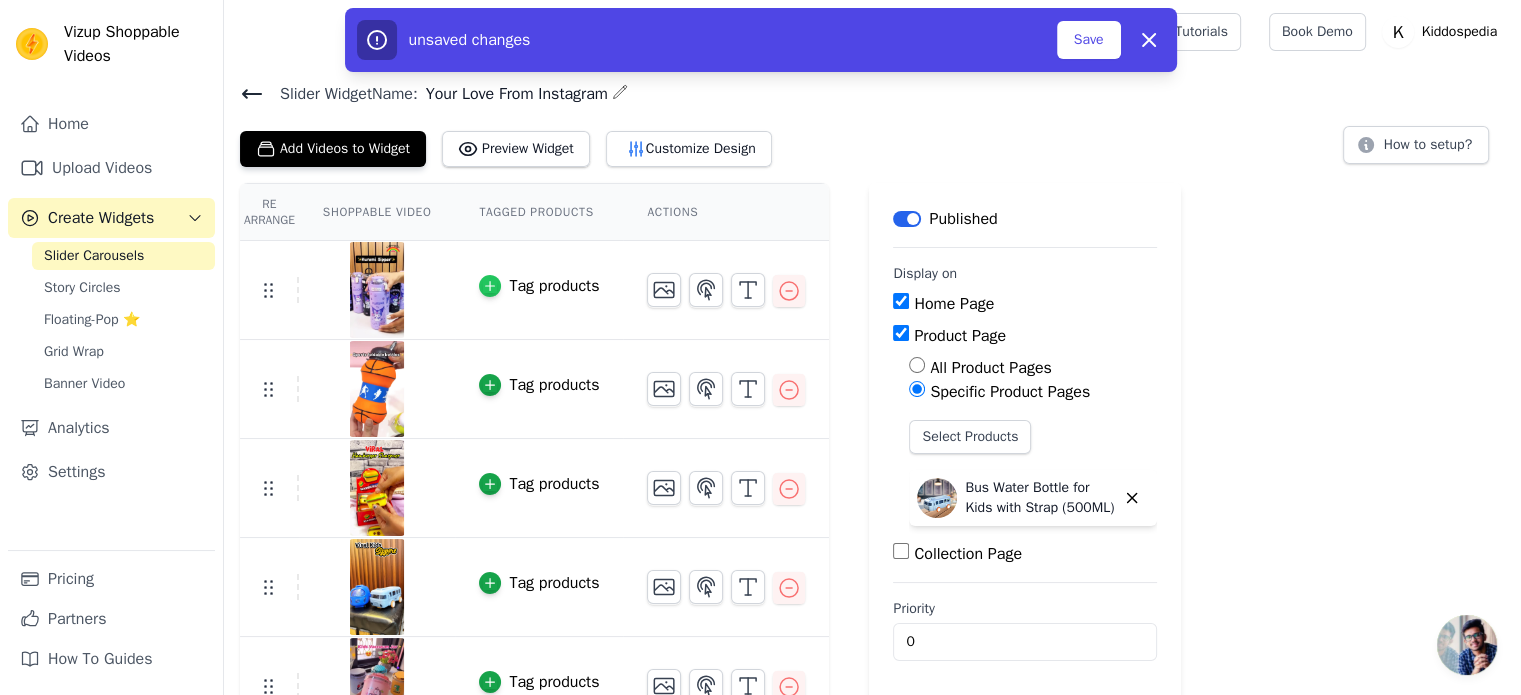 click 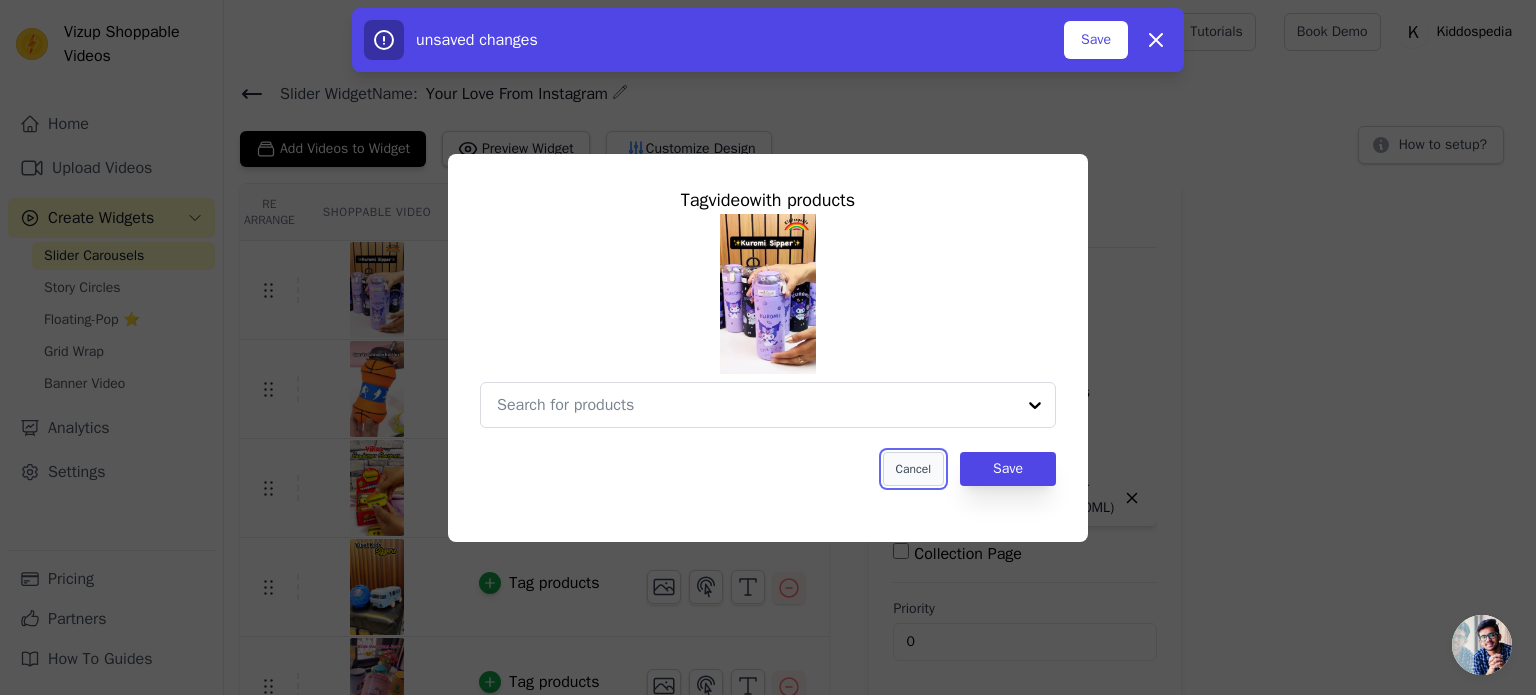 click on "Cancel" at bounding box center [913, 469] 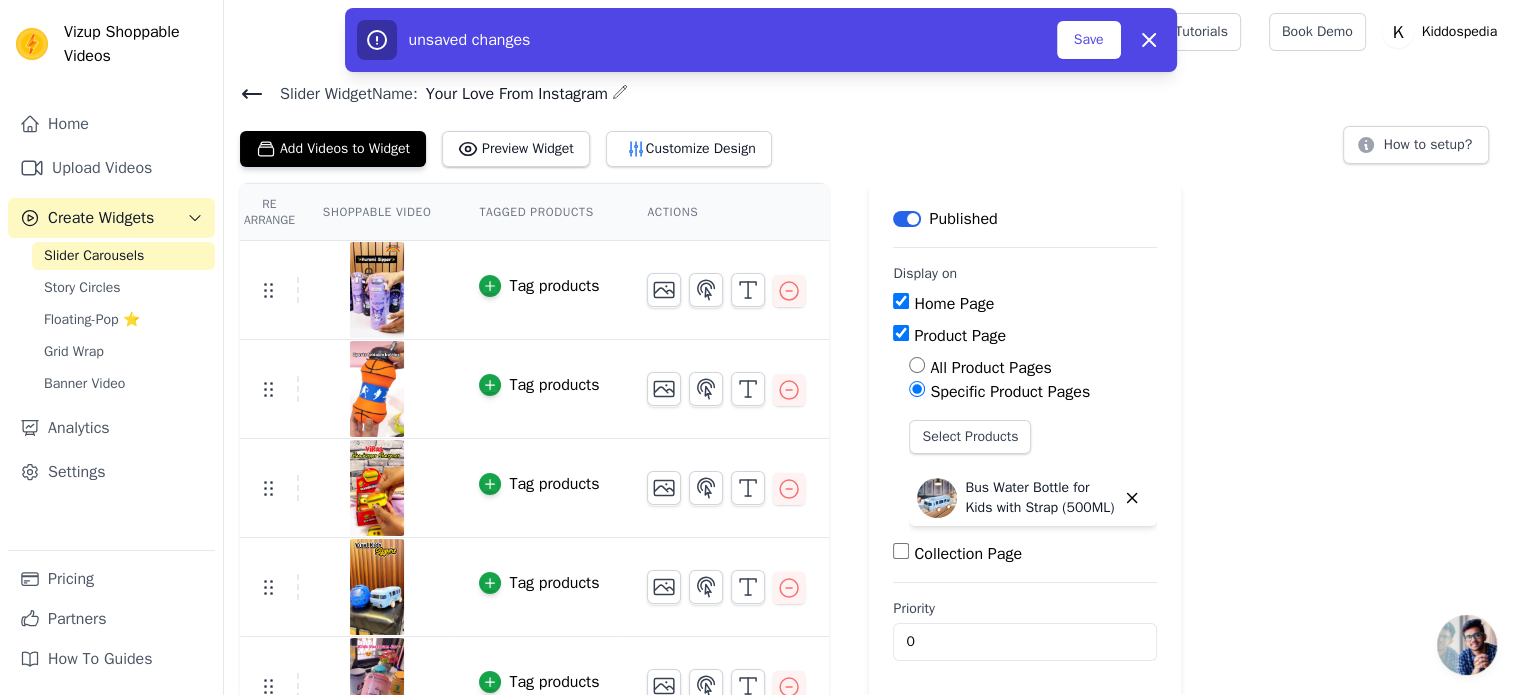 click on "Product Page" at bounding box center [901, 333] 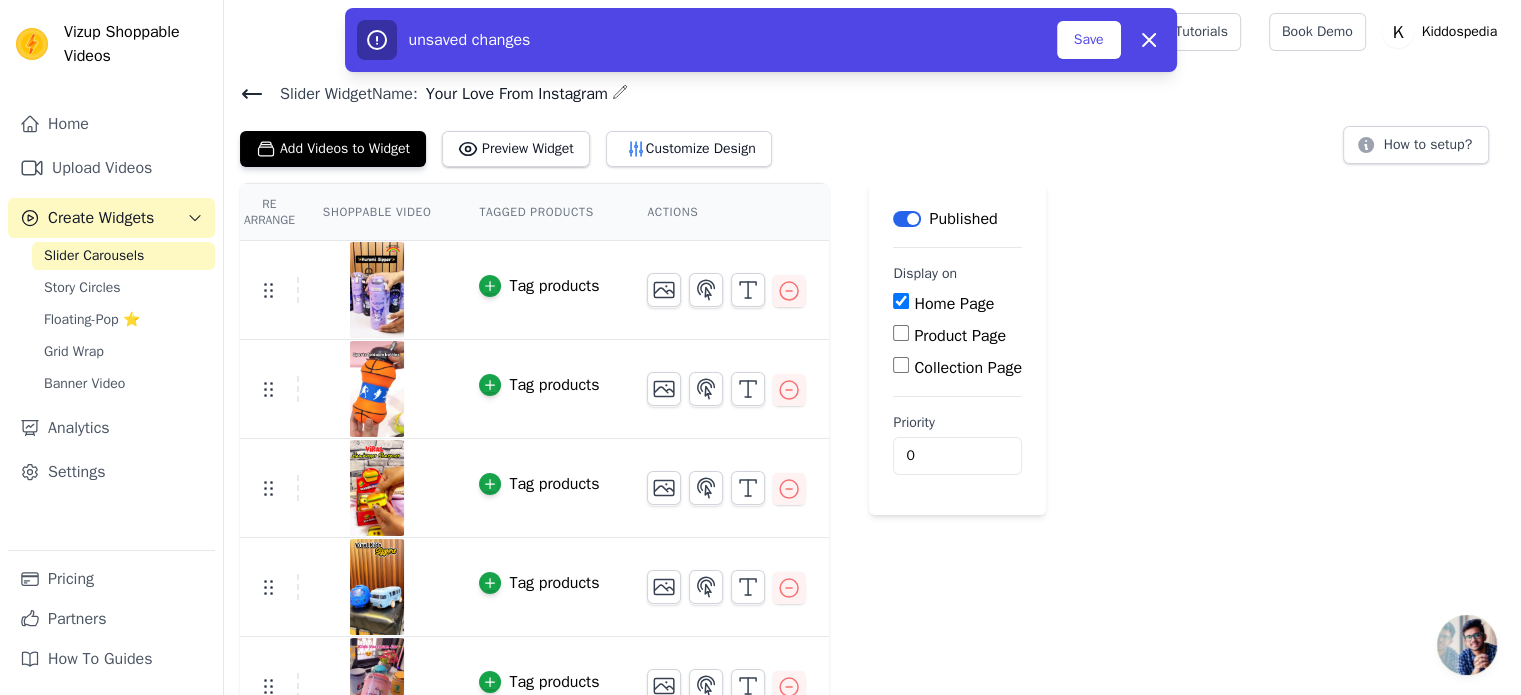 click on "Re Arrange   Shoppable Video   Tagged Products   Actions             Tag products                             Tag products                             Tag products                             Tag products                             Tag products                             Tag products                             Tag products                             Tag products                             Tag products                             Tag products                       Save Videos In This New Order   Save   Dismiss     Label     Published     Display on     Home Page     Product Page       Collection Page       Priority   0     unsaved changes   Save   Dismiss" at bounding box center [872, 707] 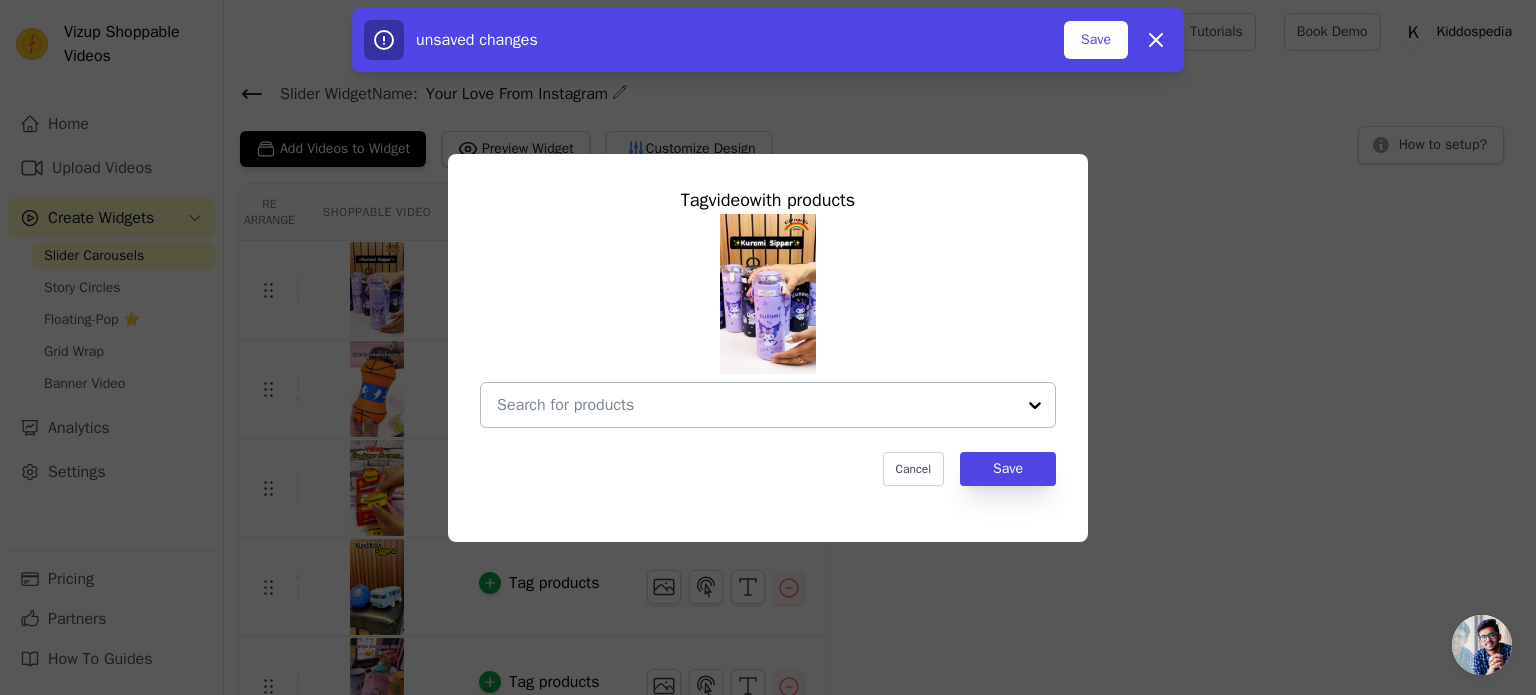 click at bounding box center [1035, 405] 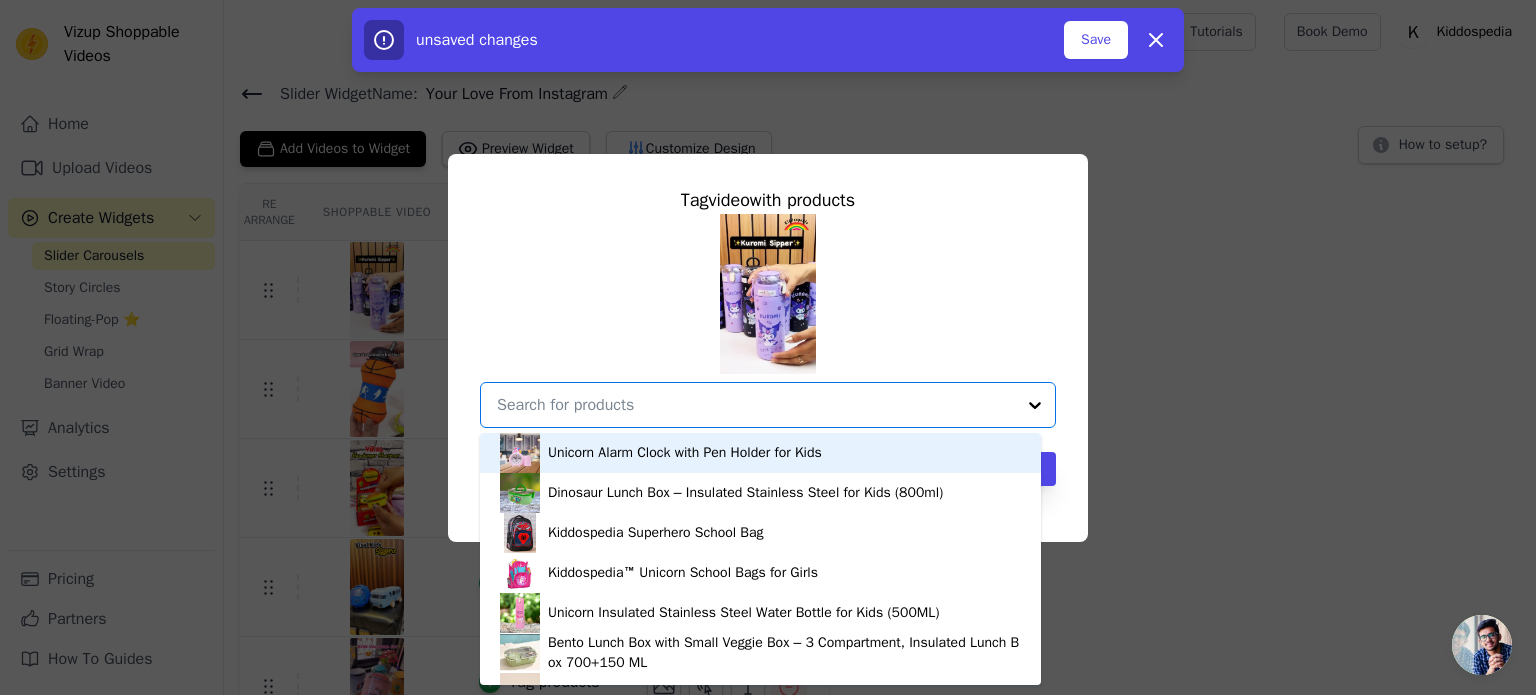 click at bounding box center [756, 405] 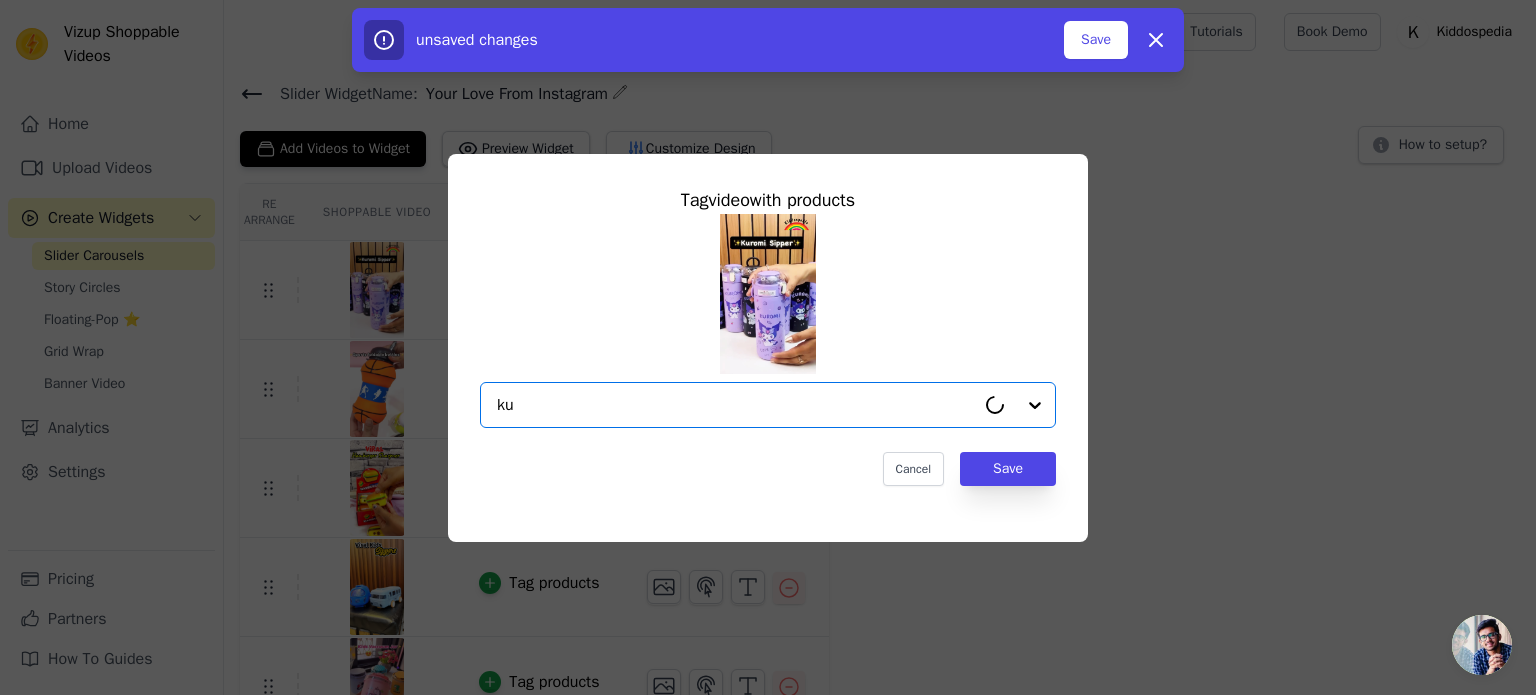 type on "kur" 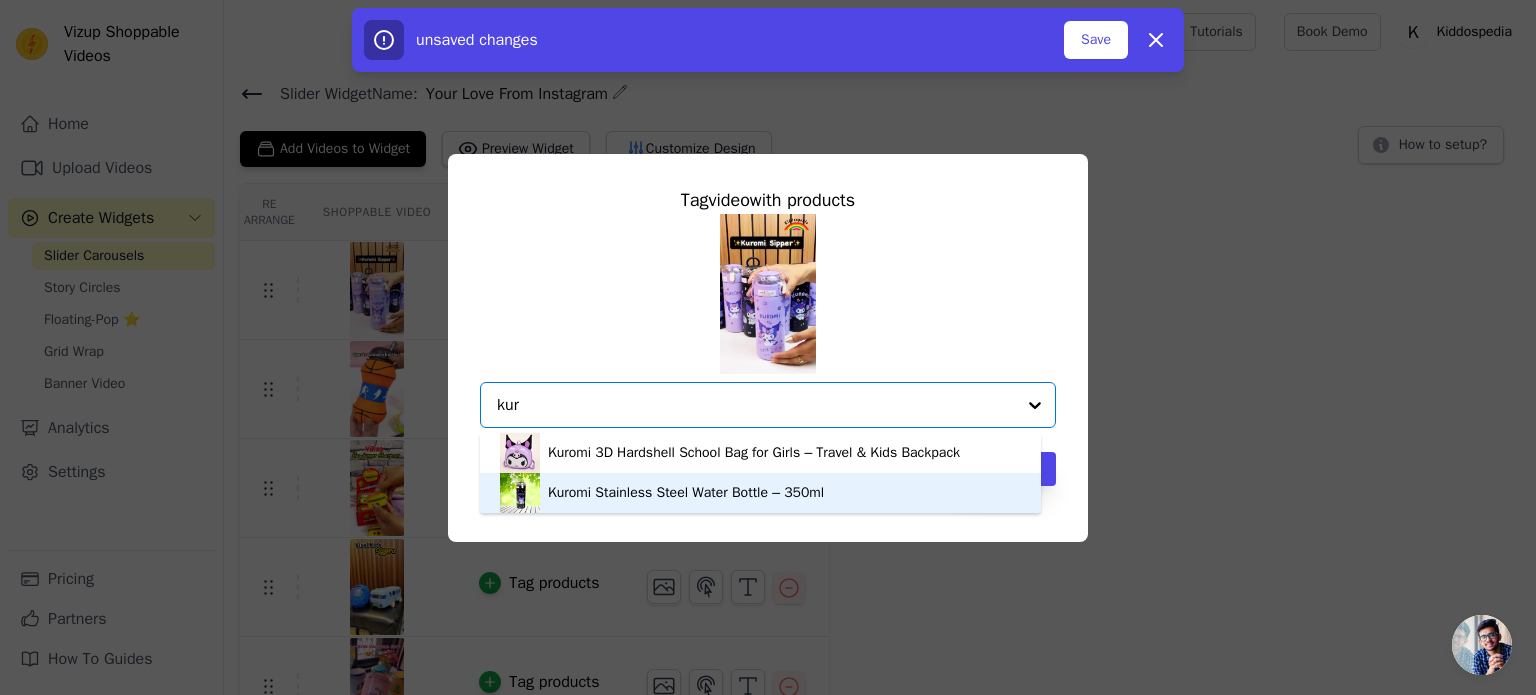 click on "Kuromi Stainless Steel Water Bottle – 350ml" at bounding box center [686, 493] 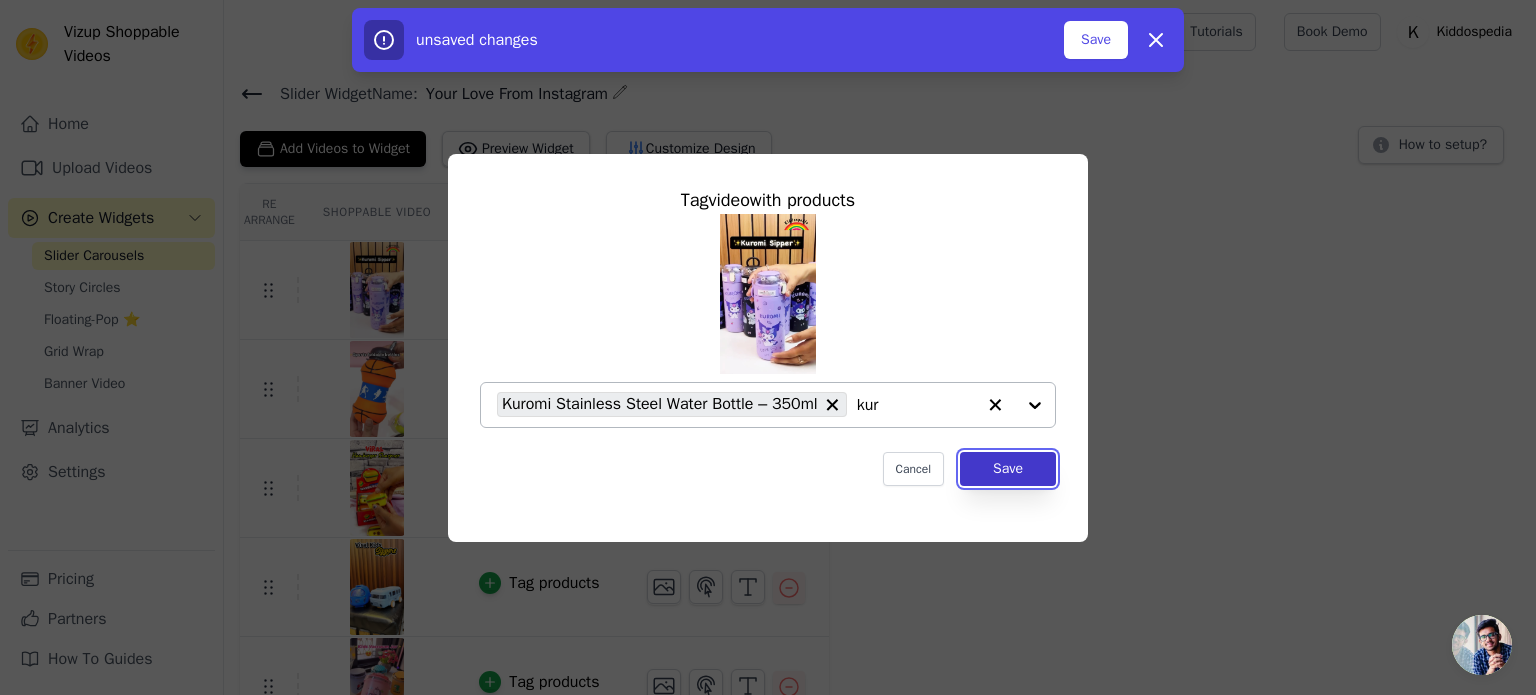 click on "Save" at bounding box center (1008, 469) 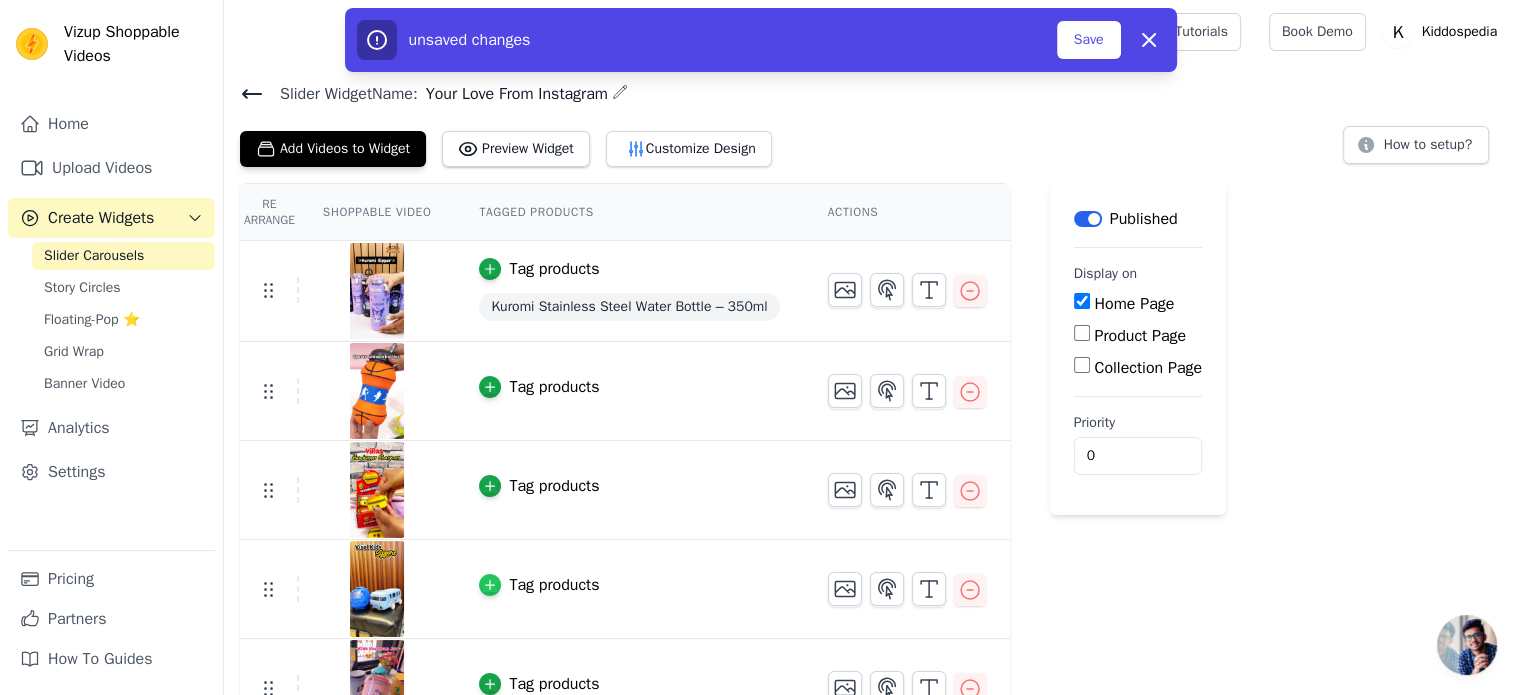 click 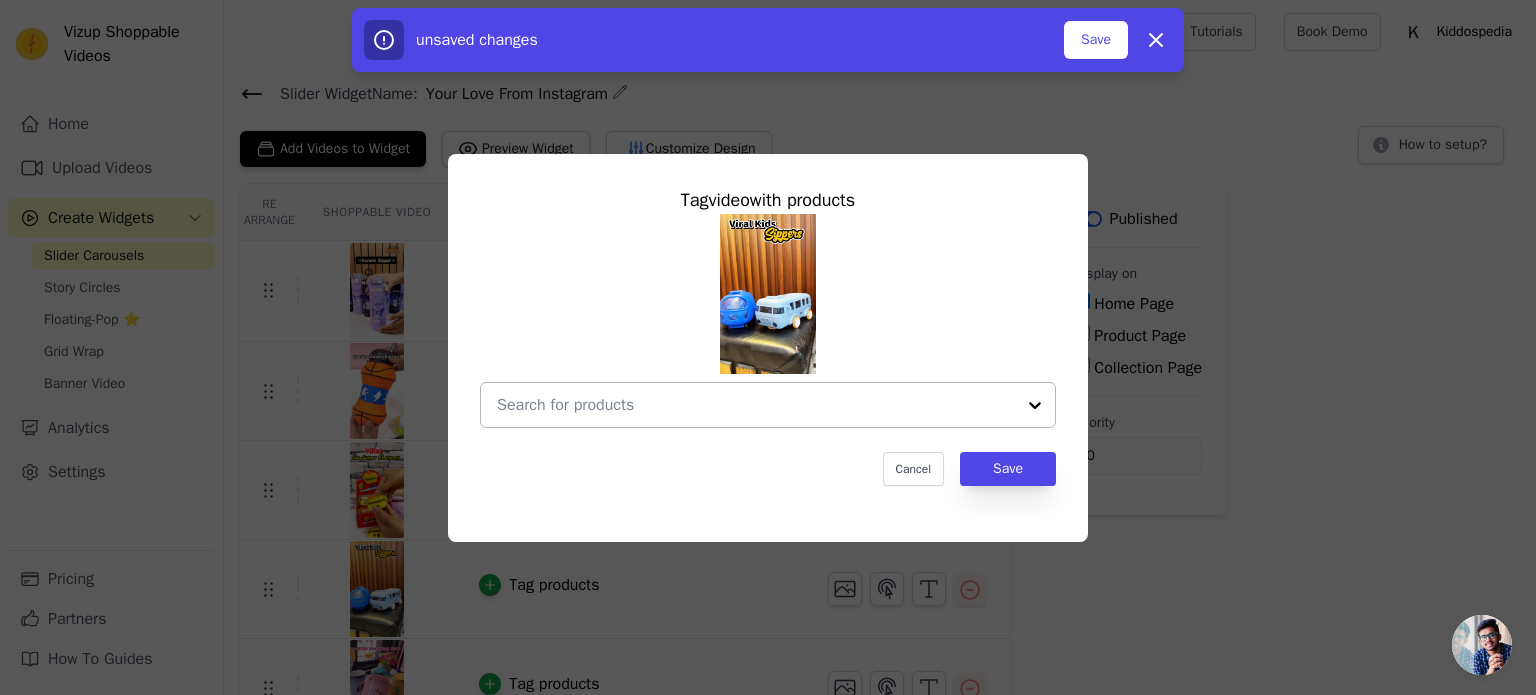 click at bounding box center [756, 405] 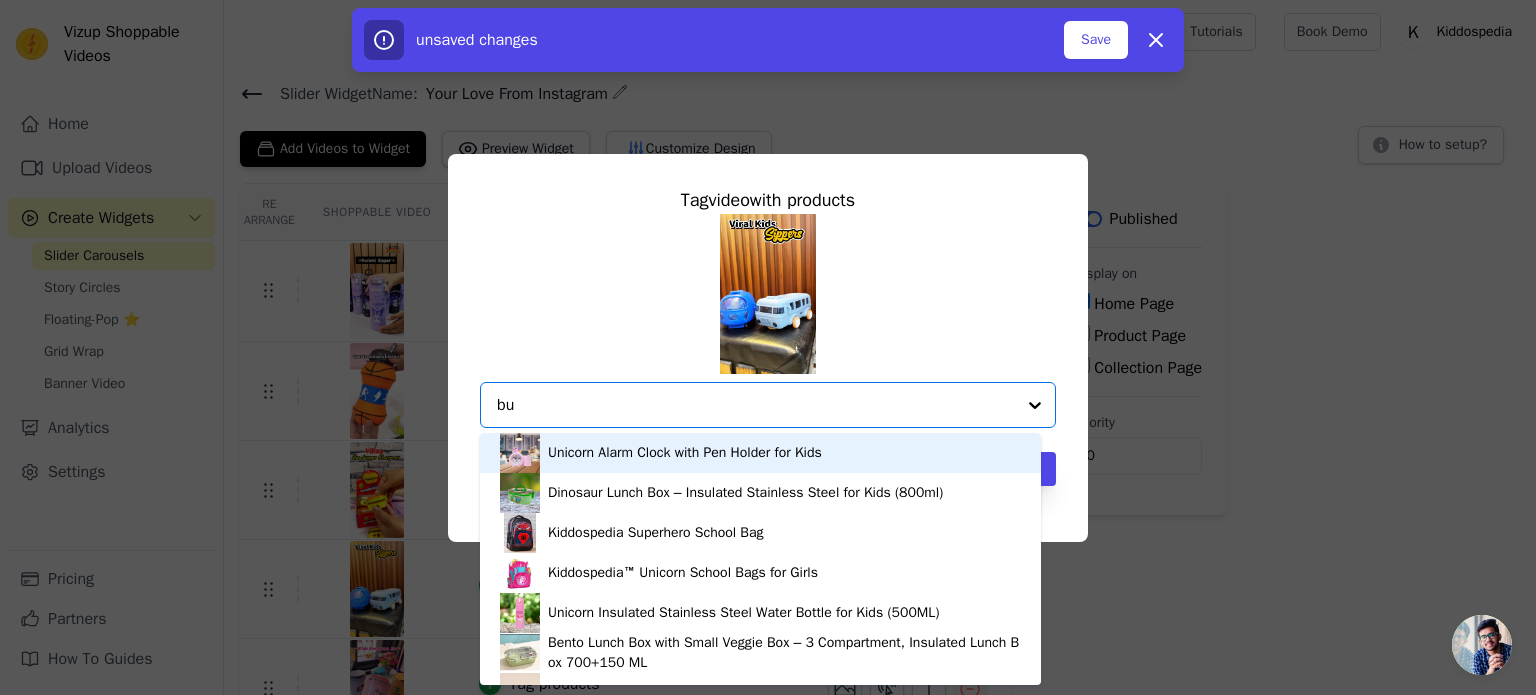 type on "bus" 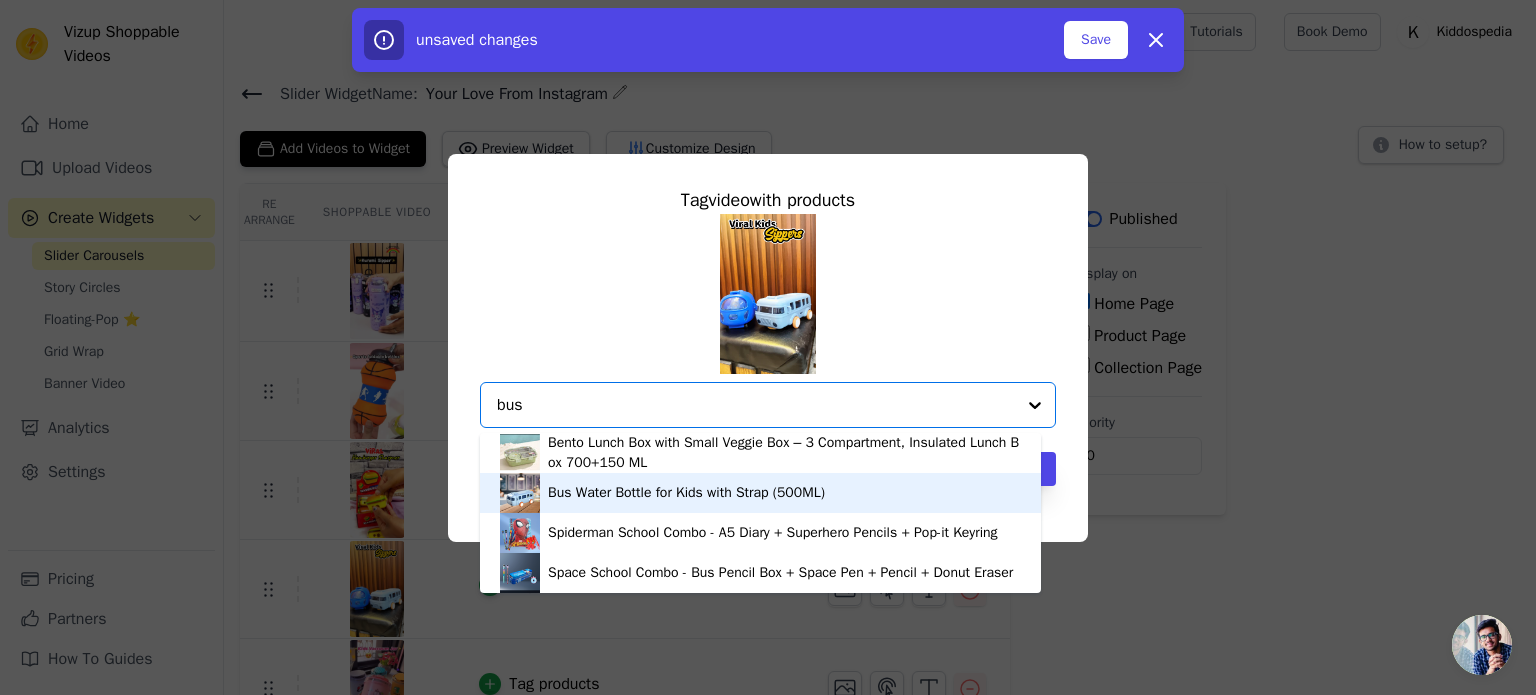 click on "Bus Water Bottle for Kids with Strap (500ML)" at bounding box center [686, 493] 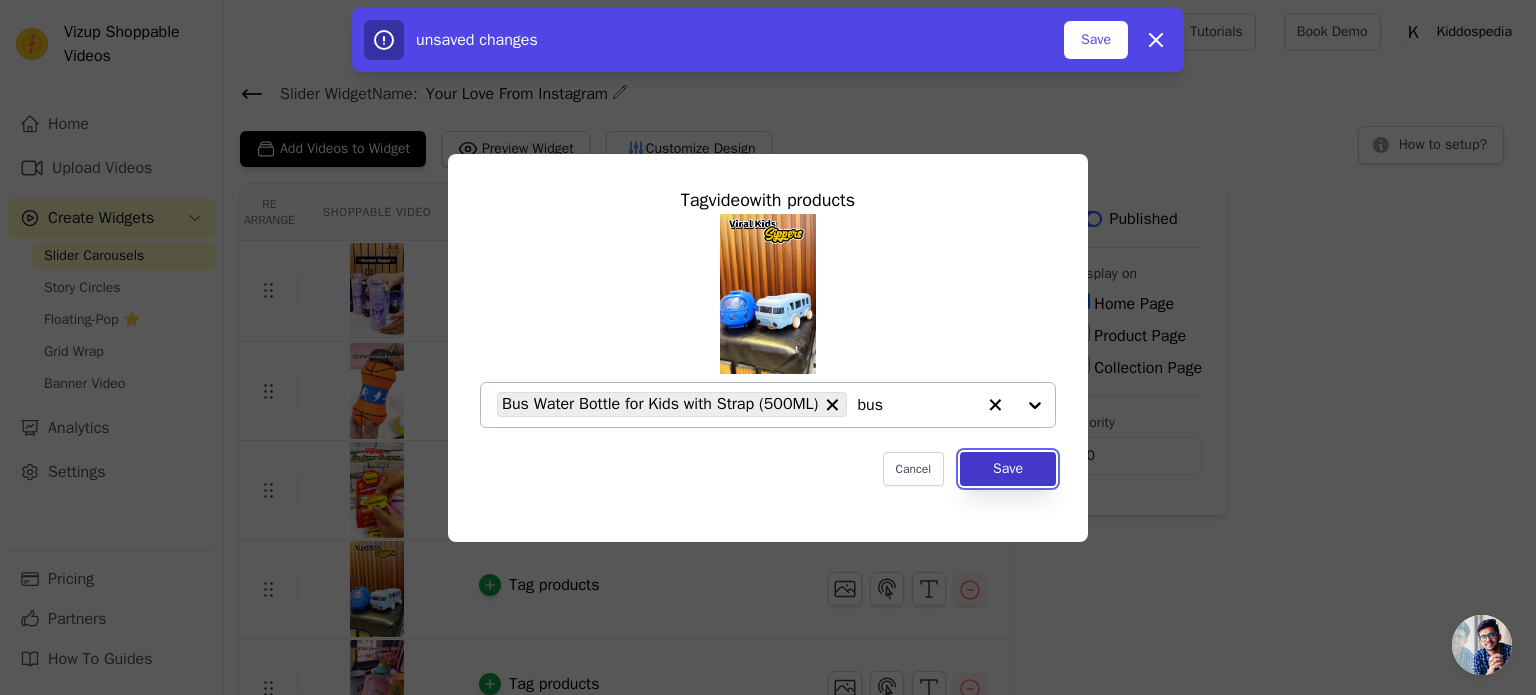 click on "Save" at bounding box center (1008, 469) 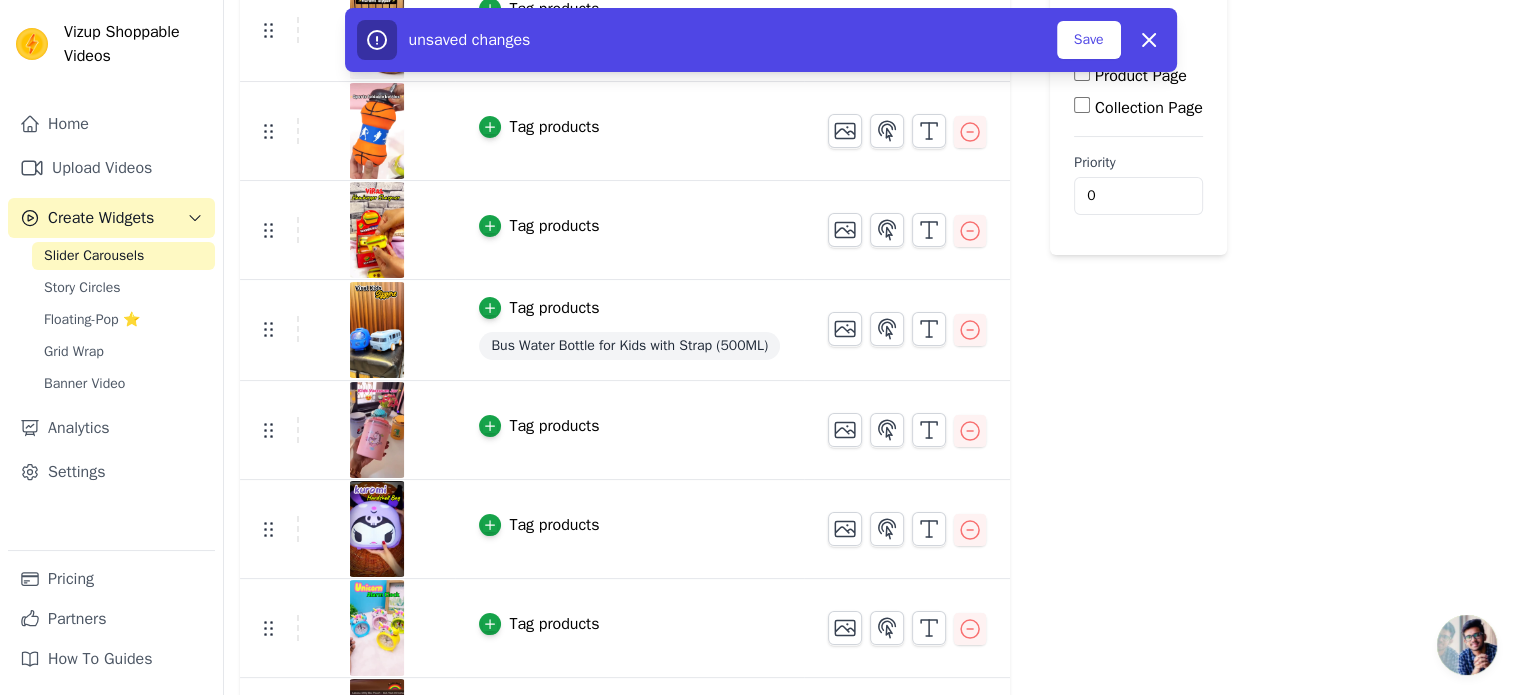 scroll, scrollTop: 281, scrollLeft: 0, axis: vertical 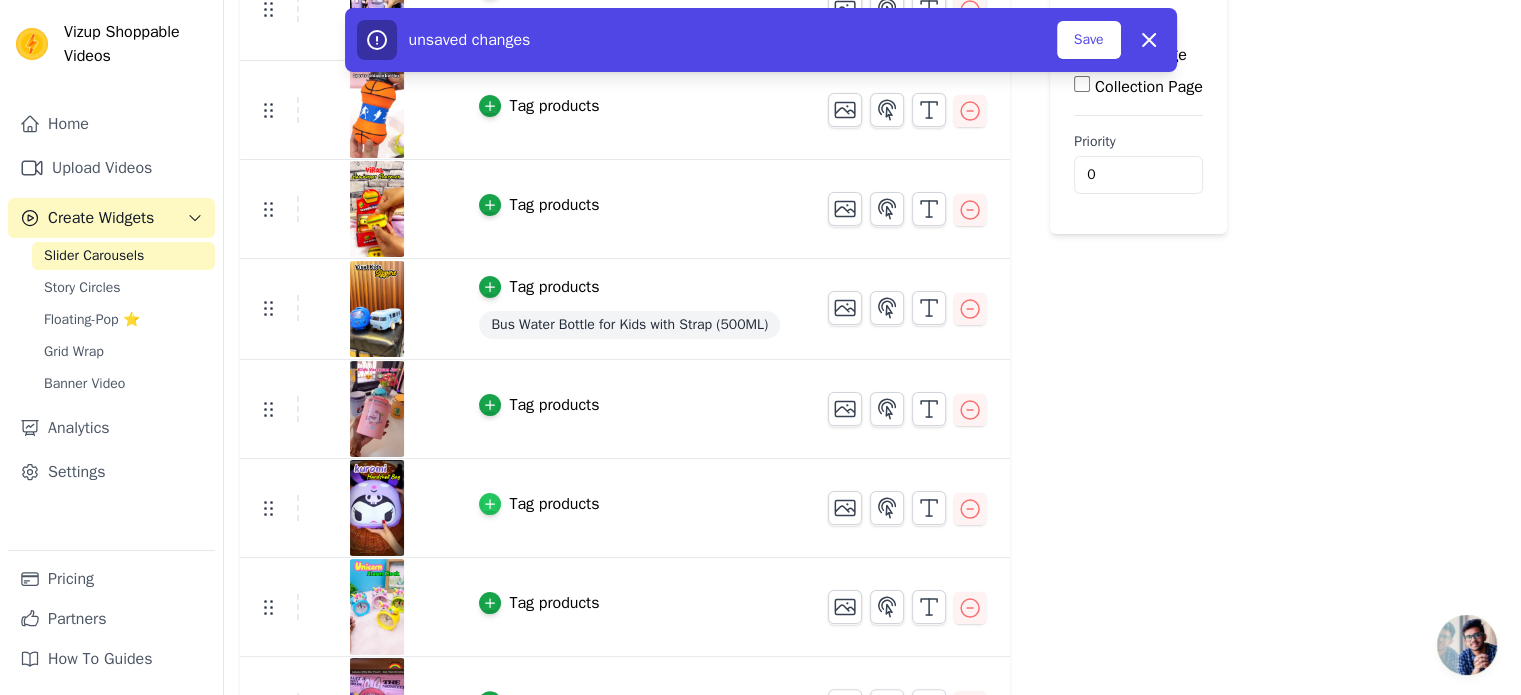 click 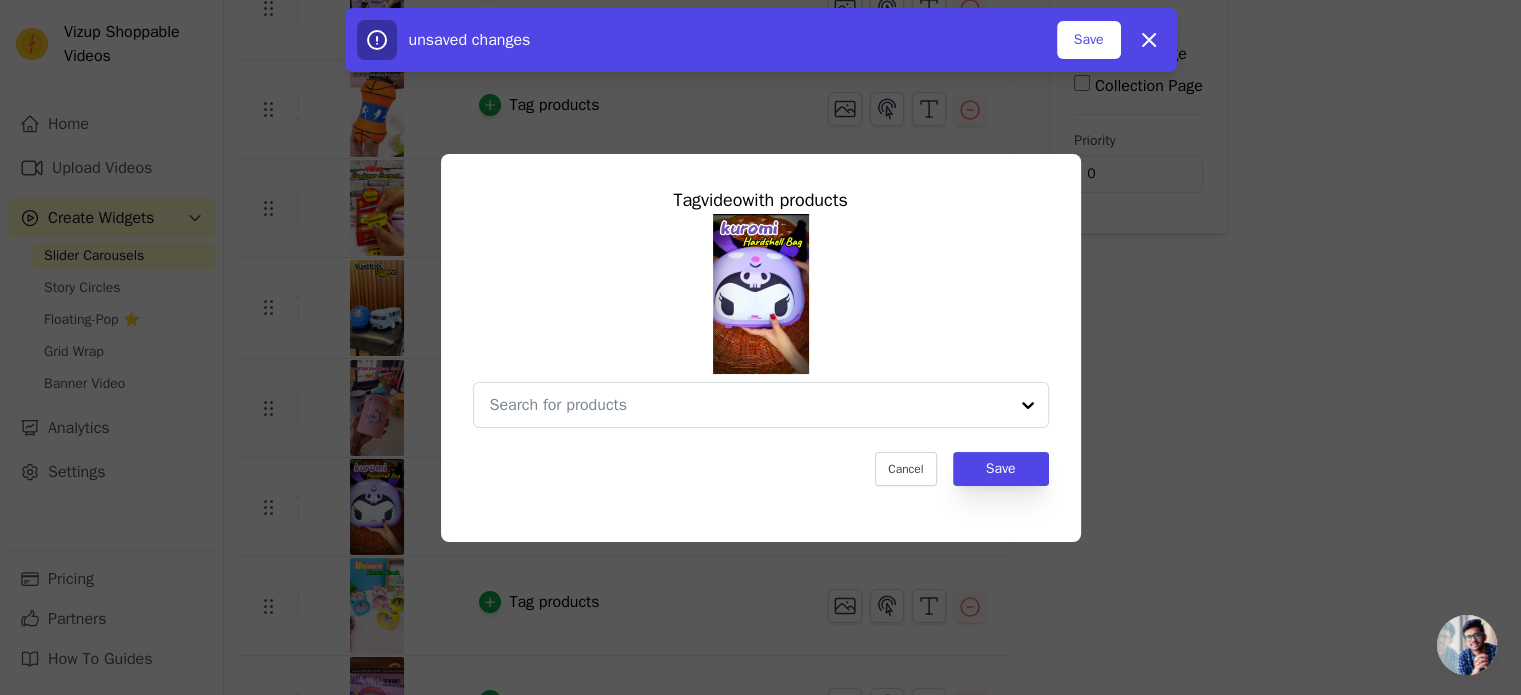 scroll, scrollTop: 0, scrollLeft: 0, axis: both 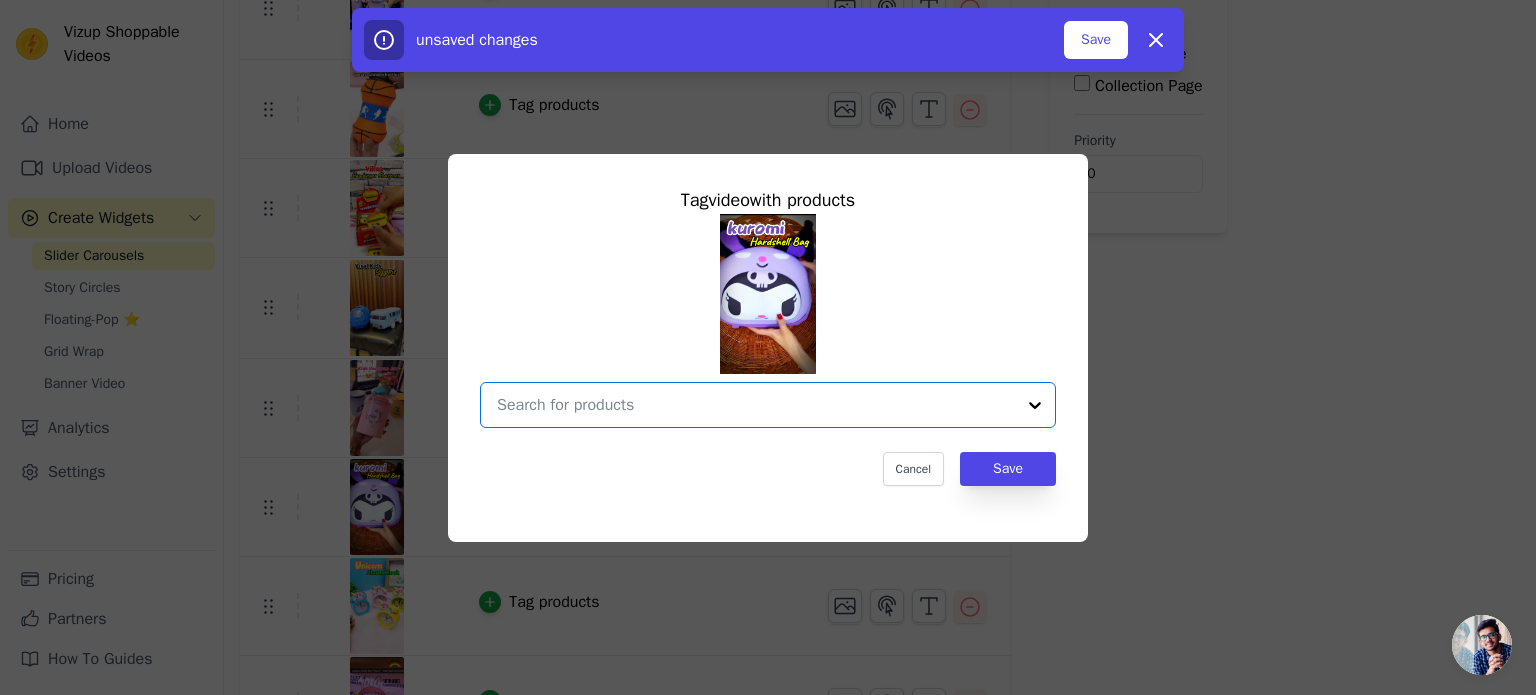 click at bounding box center [756, 405] 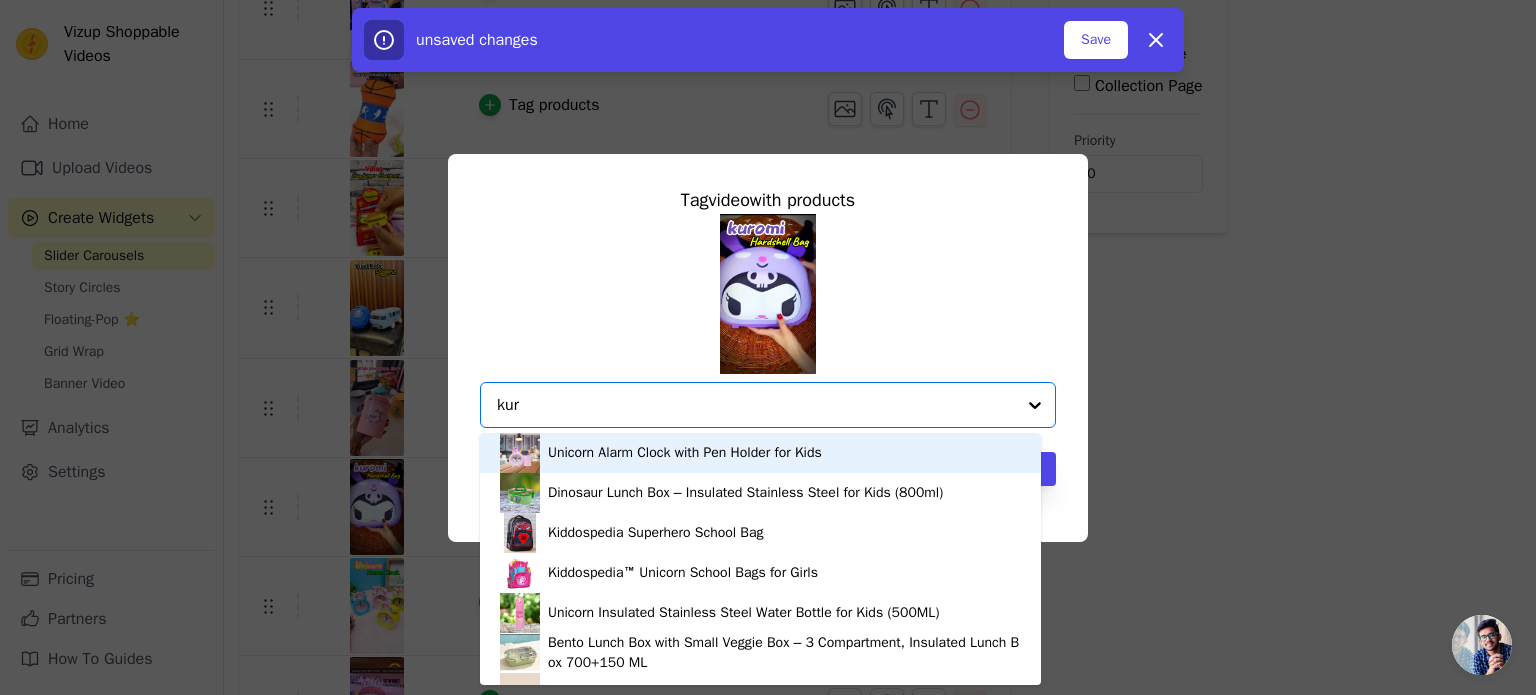 type on "kuro" 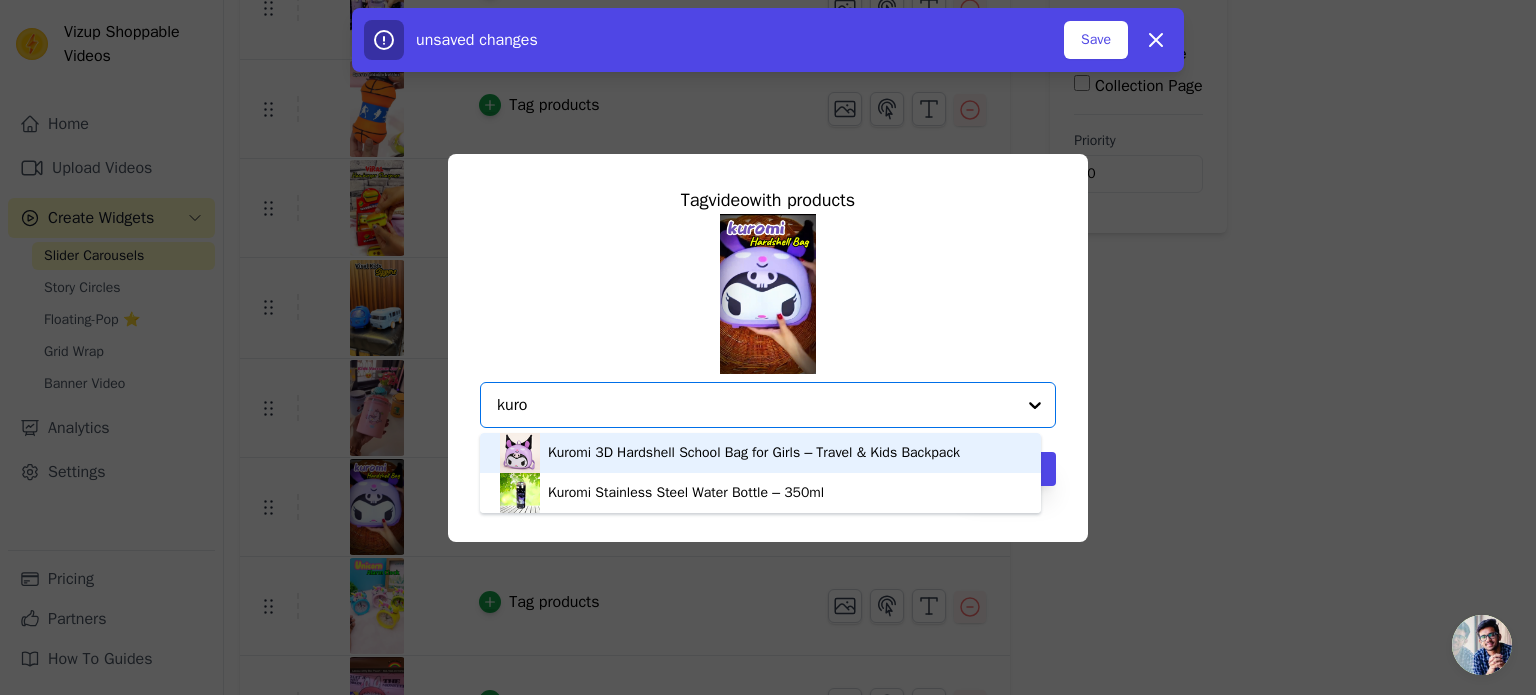click on "Kuromi 3D Hardshell School Bag for Girls – Travel & Kids Backpack" at bounding box center (754, 453) 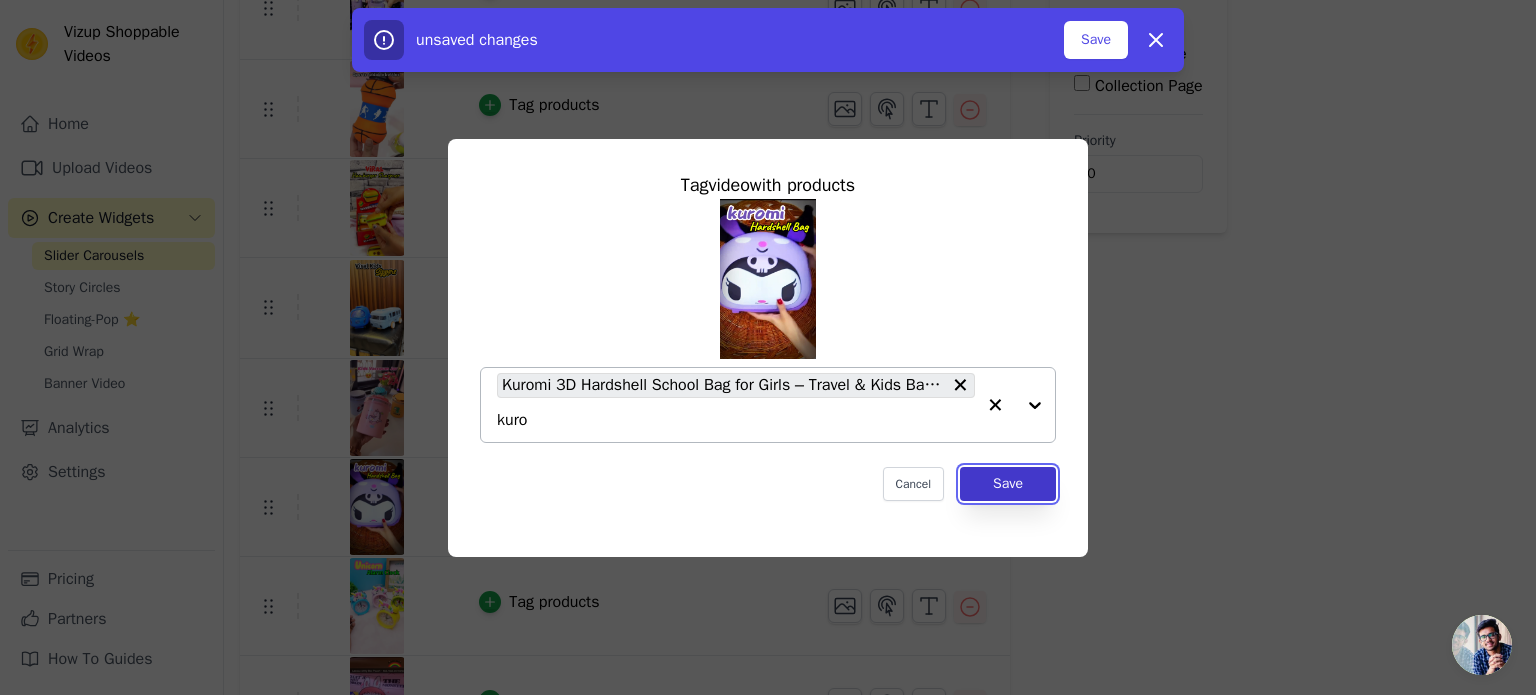 click on "Save" at bounding box center (1008, 484) 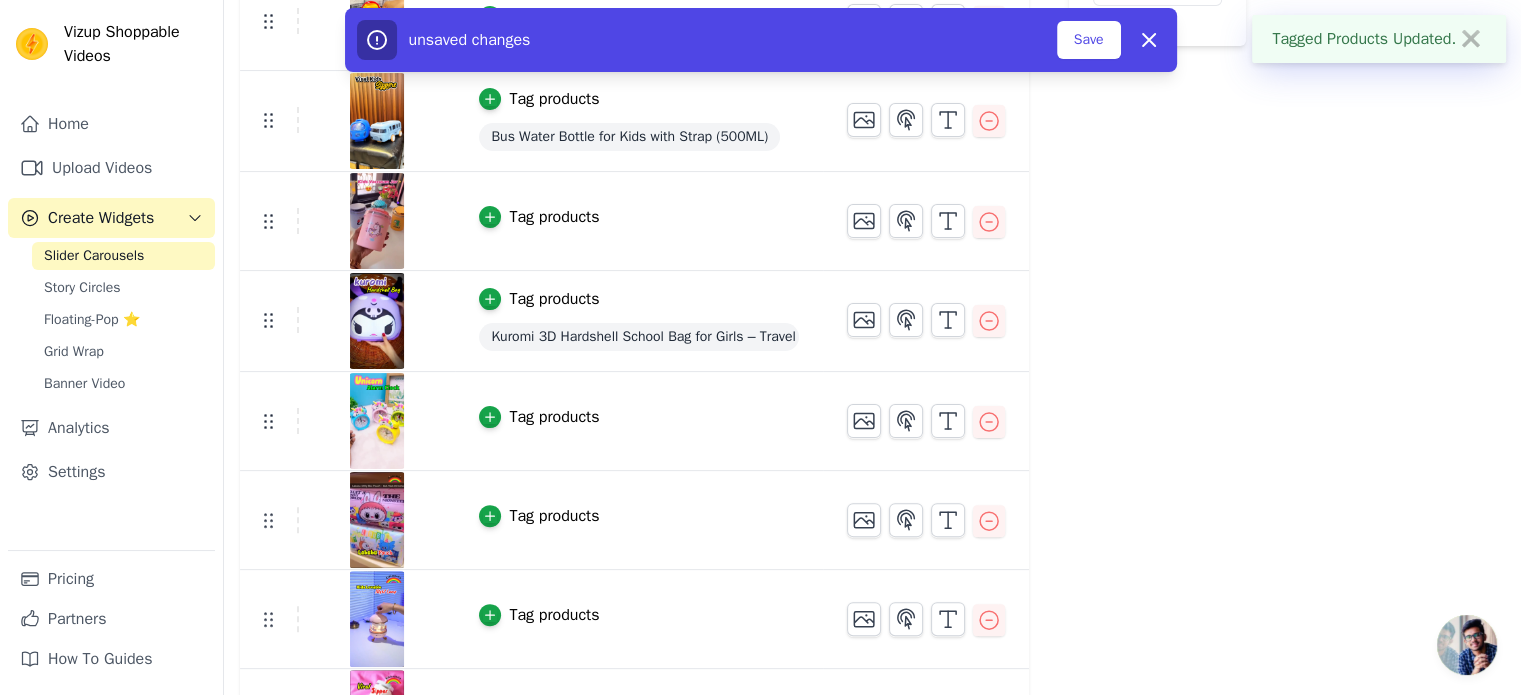 scroll, scrollTop: 474, scrollLeft: 0, axis: vertical 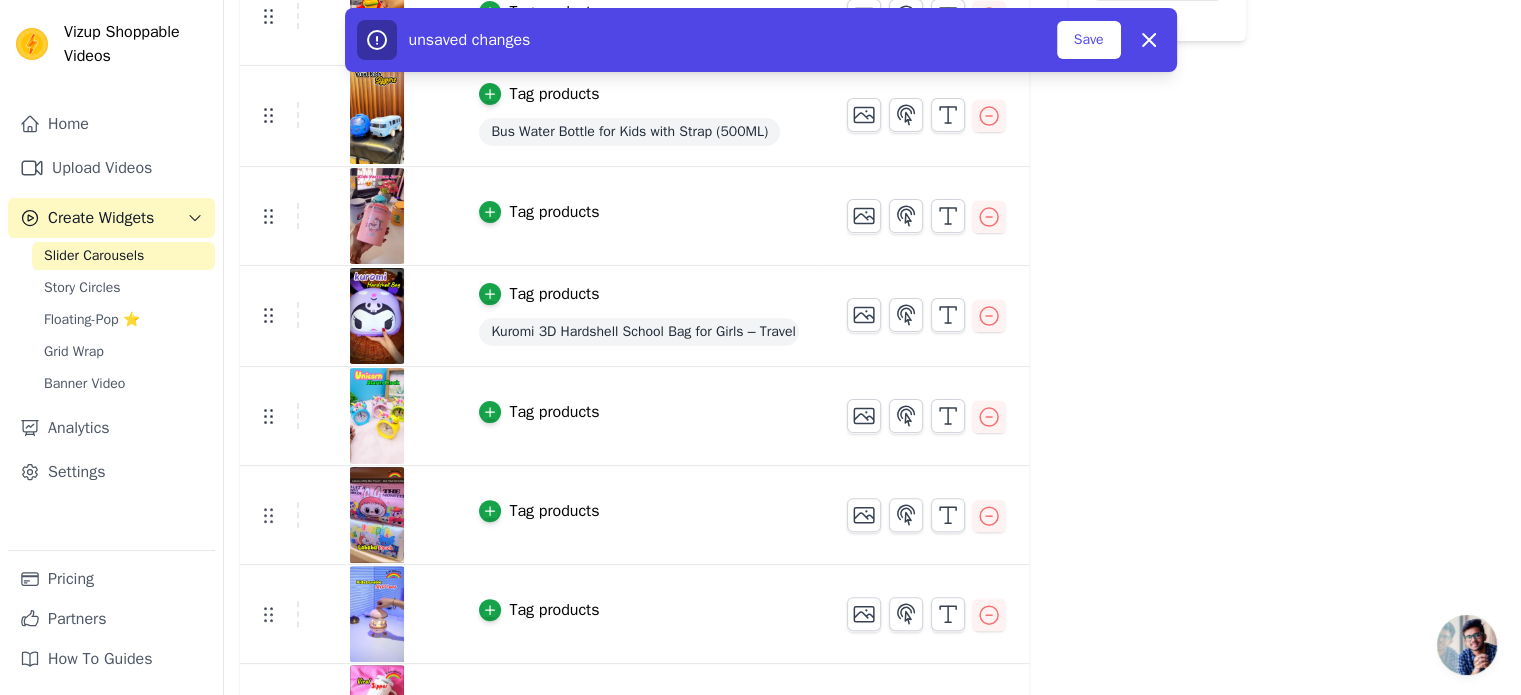 click on "Tag products" at bounding box center (554, 412) 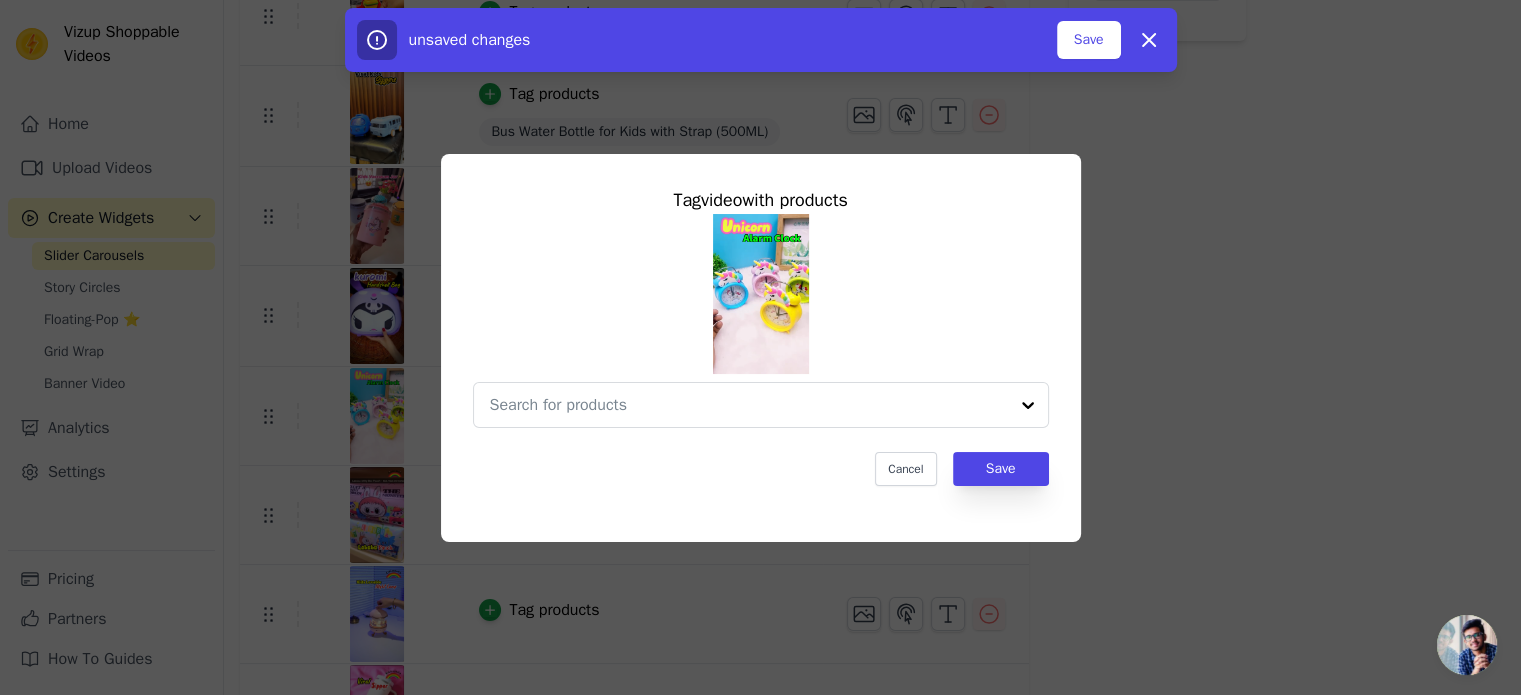 scroll, scrollTop: 0, scrollLeft: 0, axis: both 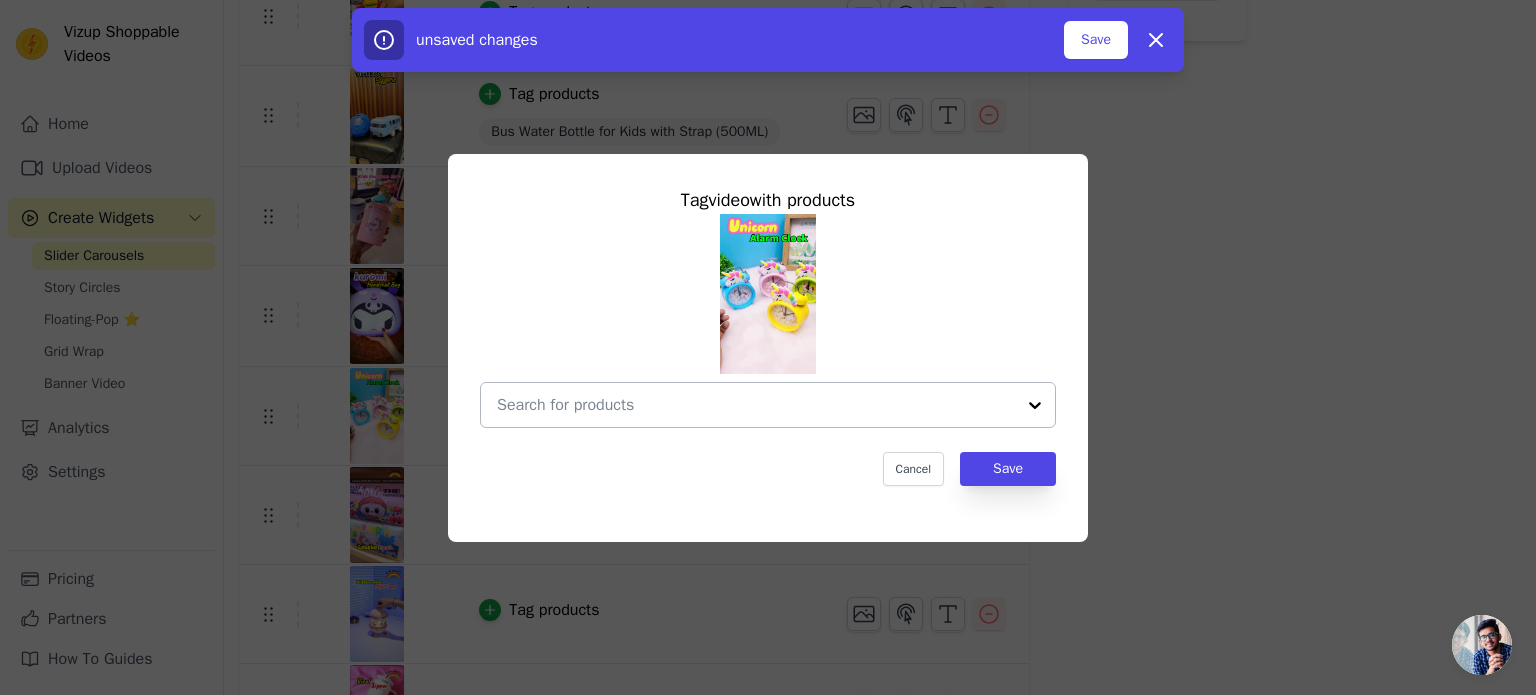 click at bounding box center [756, 405] 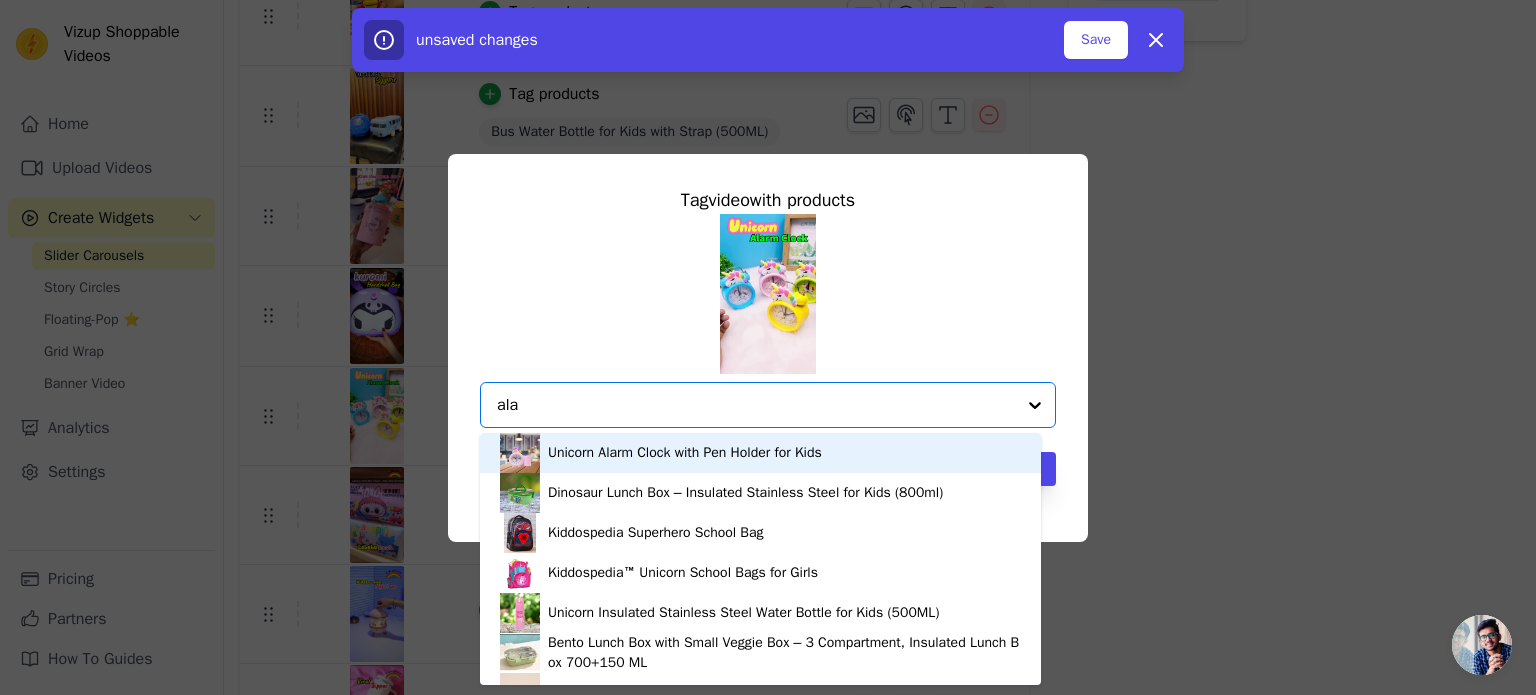 type on "alar" 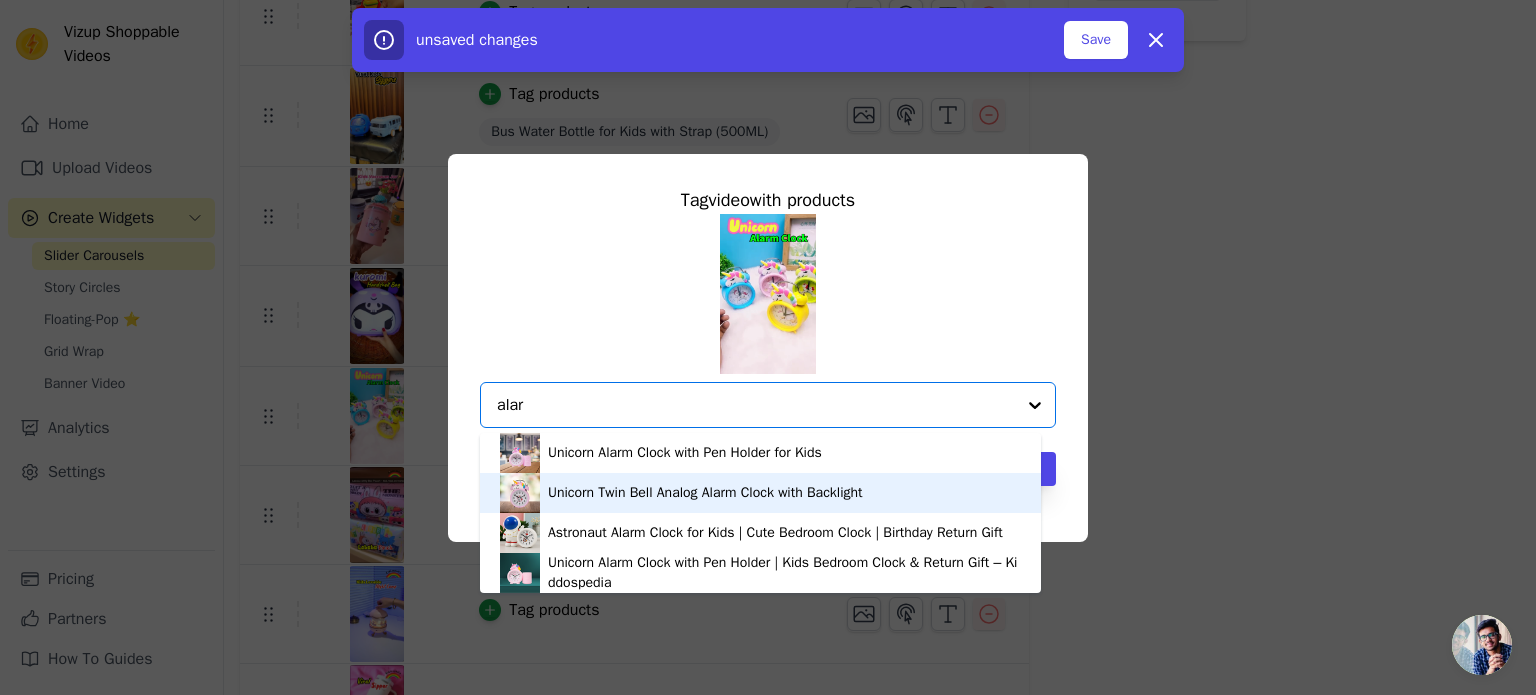 click on "Unicorn Twin Bell Analog Alarm Clock with Backlight" at bounding box center [705, 493] 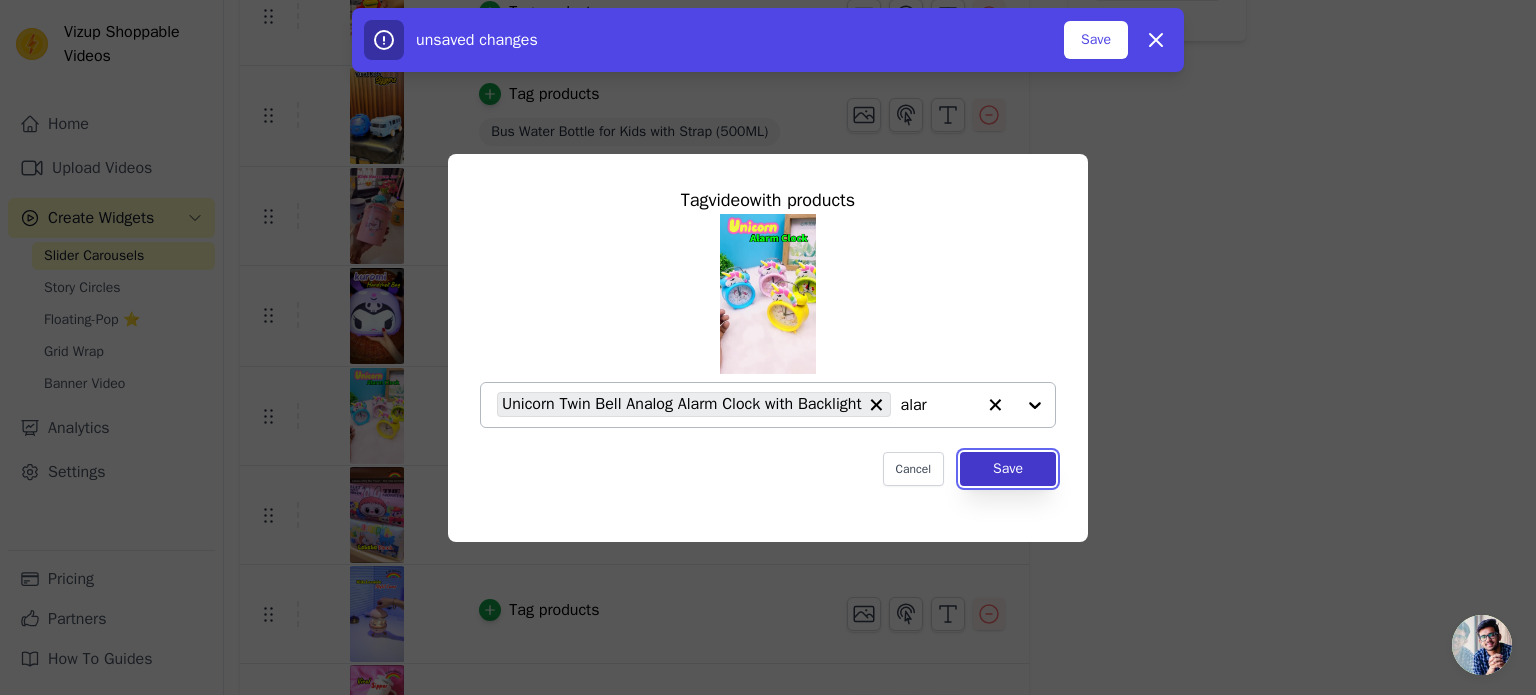 click on "Save" at bounding box center [1008, 469] 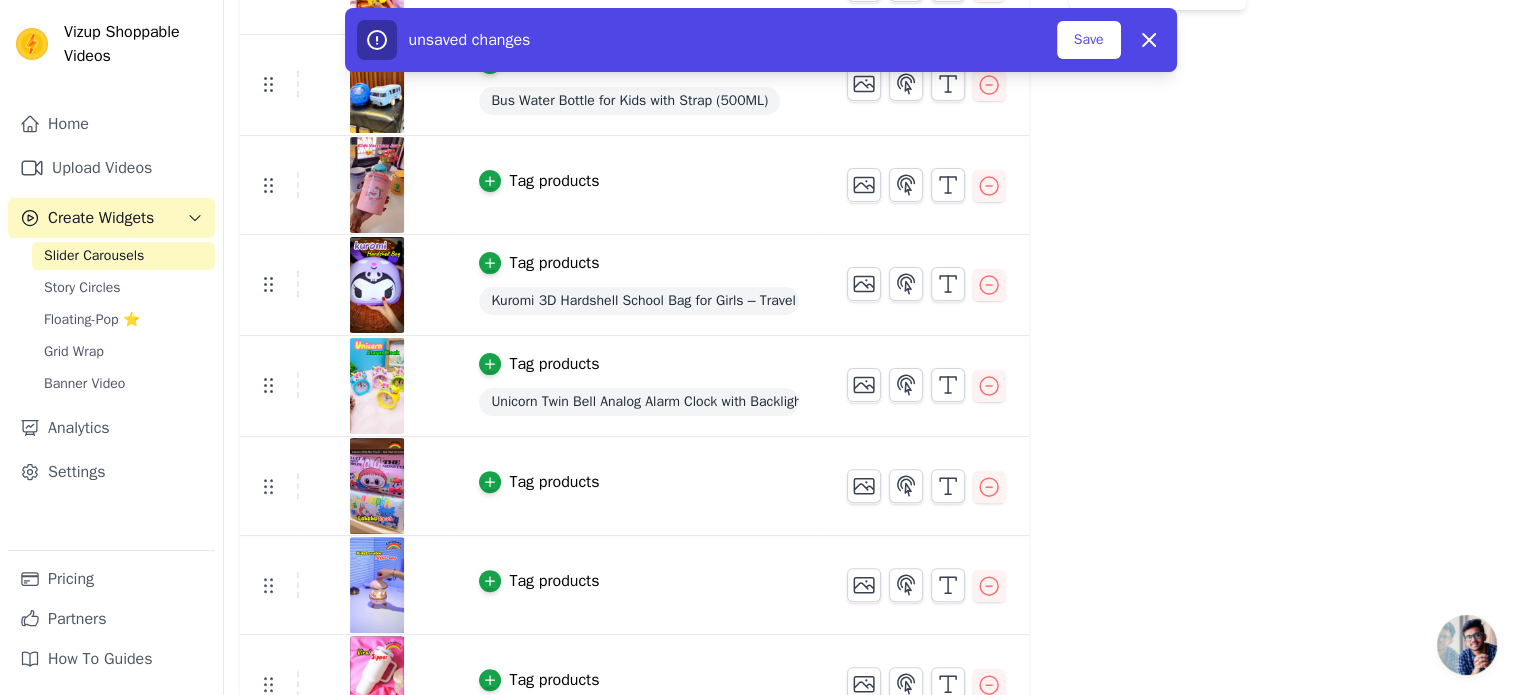 scroll, scrollTop: 540, scrollLeft: 0, axis: vertical 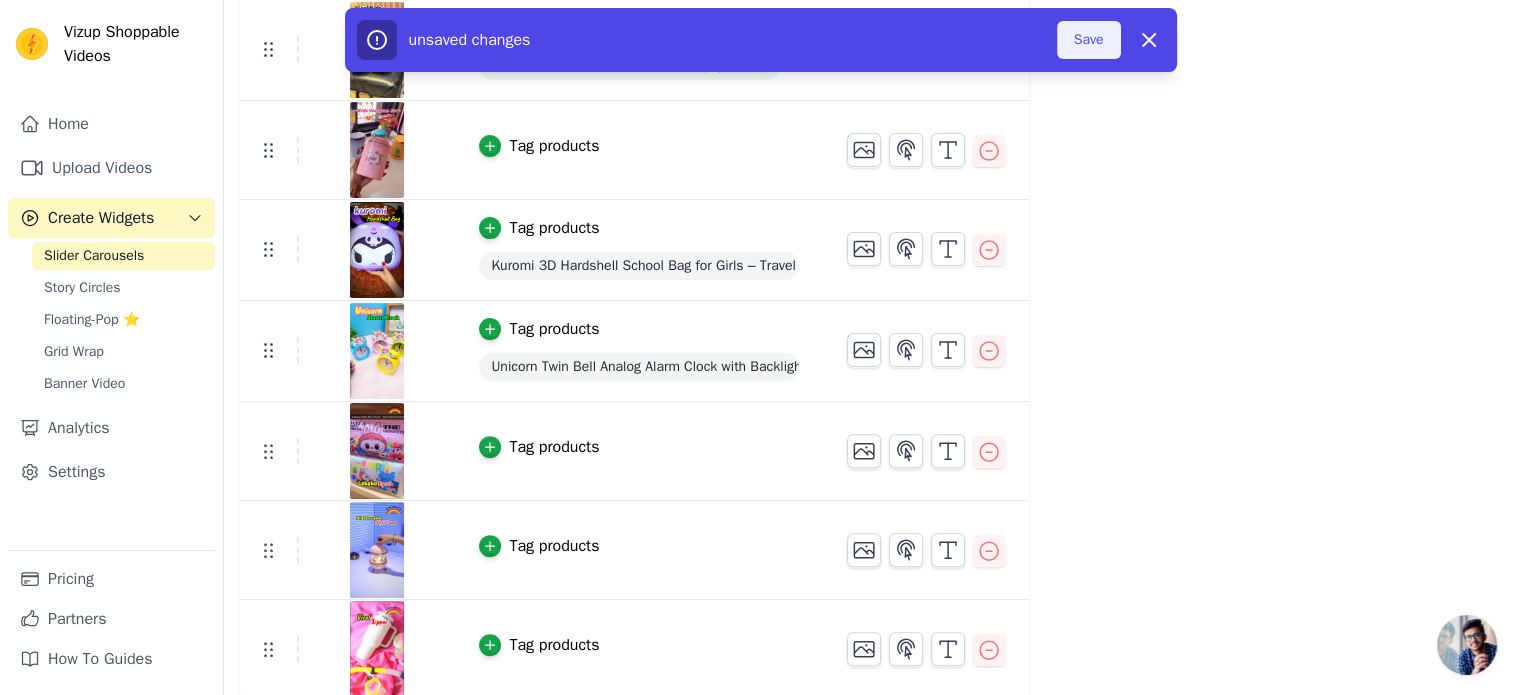 click on "Save" at bounding box center [1089, 40] 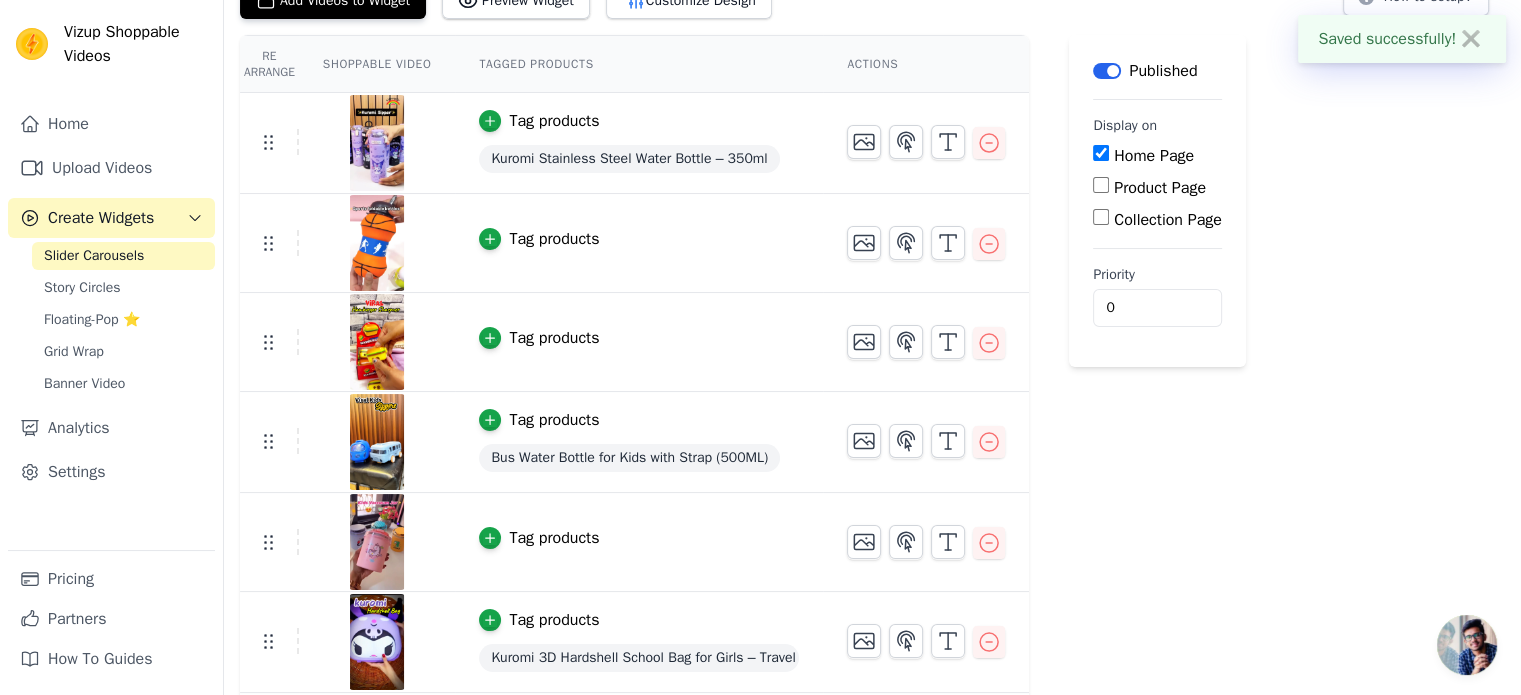 scroll, scrollTop: 0, scrollLeft: 0, axis: both 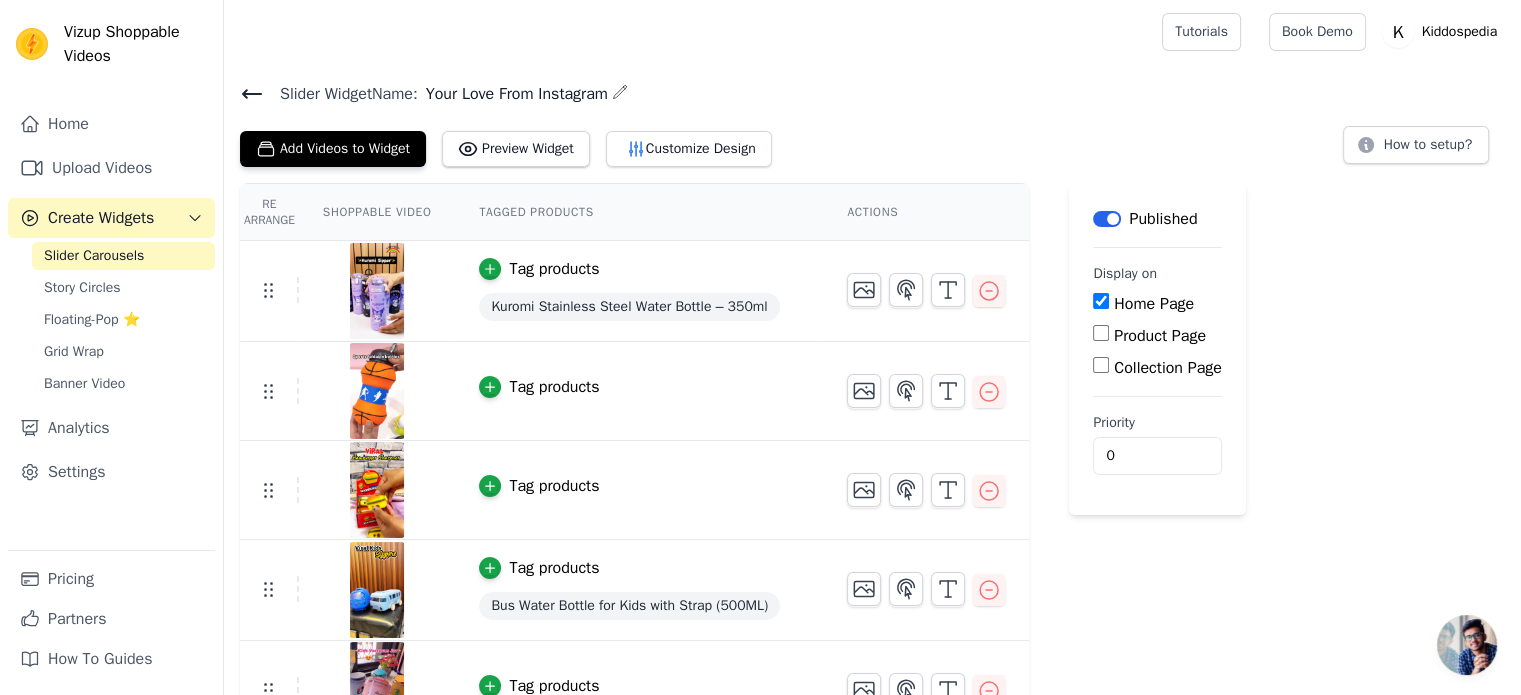 click on "Slider Widget  Name:   Your Love From Instagram
Add Videos to Widget
Preview Widget       Customize Design
How to setup?         Re Arrange   Shoppable Video   Tagged Products   Actions             Tag products   Kuromi Stainless Steel Water Bottle – 350ml                             Tag products                             Tag products                             Tag products   Bus Water Bottle for Kids with Strap (500ML)                             Tag products                             Tag products   Kuromi 3D Hardshell School Bag for Girls – Travel & Kids Backpack                             Tag products   Unicorn Twin Bell Analog Alarm Clock with Backlight                             Tag products                             Tag products                             Tag products                       Save Videos In This New Order   Save   Dismiss     Label     Published     Display on     Home Page     Product Page       Collection Page       Priority   0" at bounding box center (872, 651) 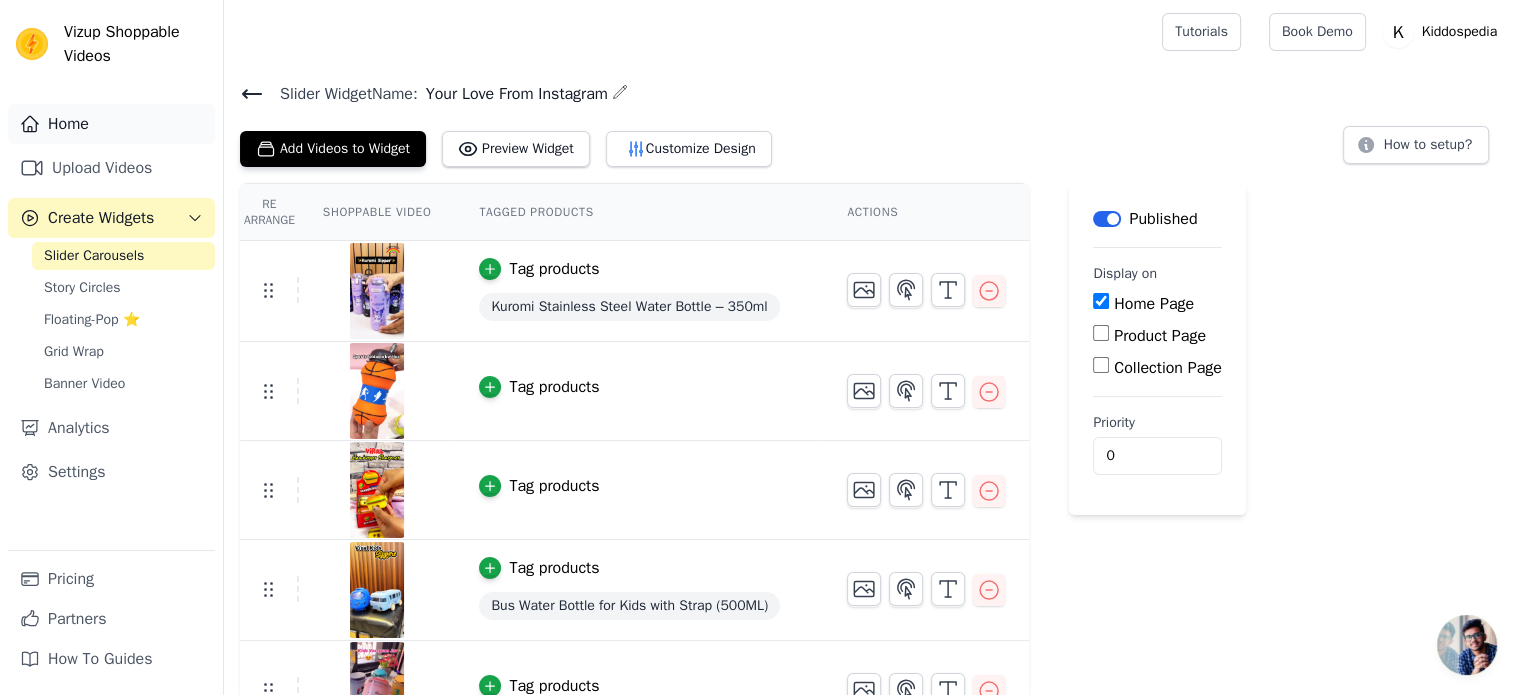 click on "Home" at bounding box center (111, 124) 